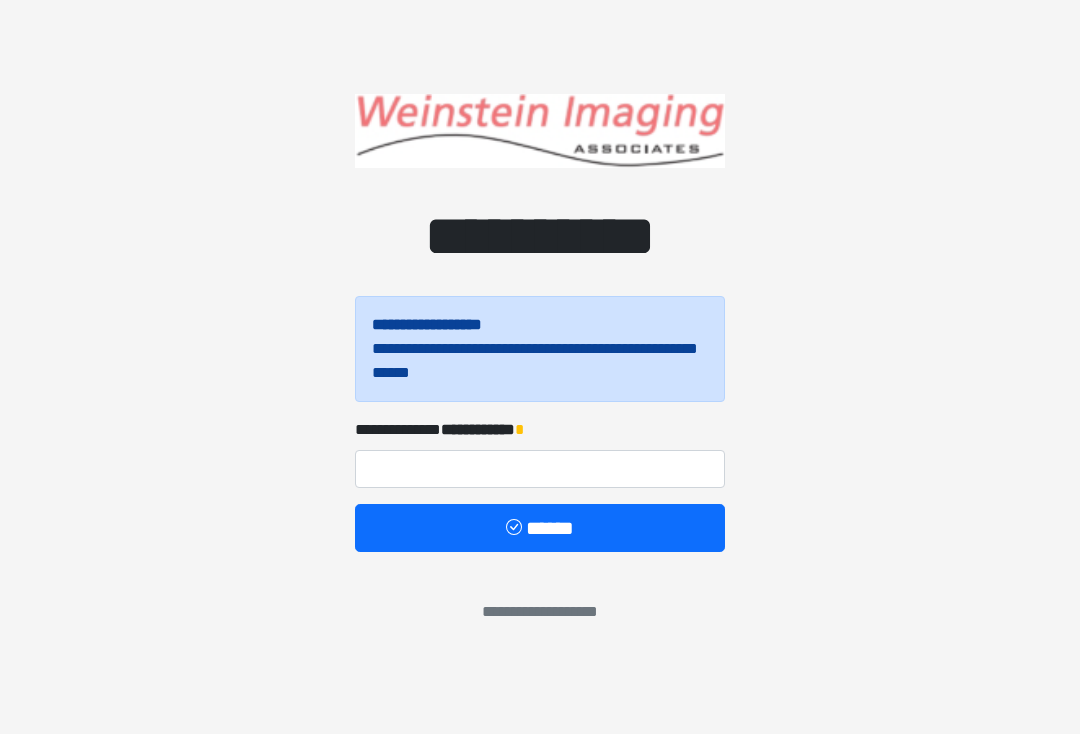 scroll, scrollTop: 0, scrollLeft: 0, axis: both 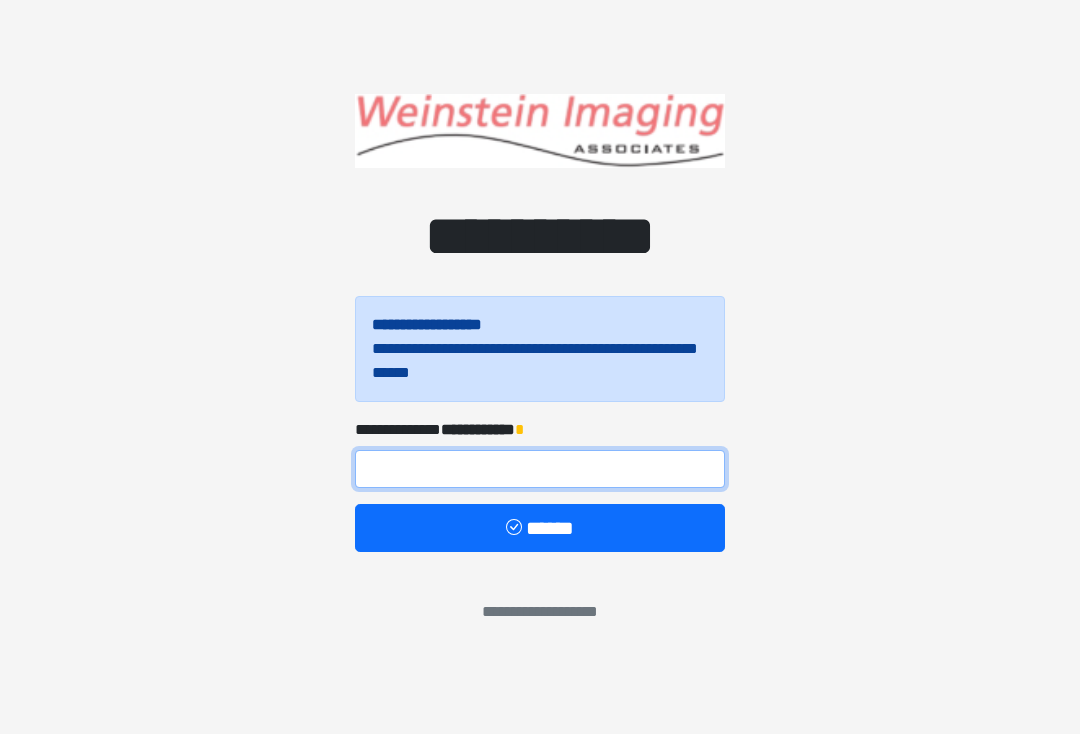click at bounding box center (540, 469) 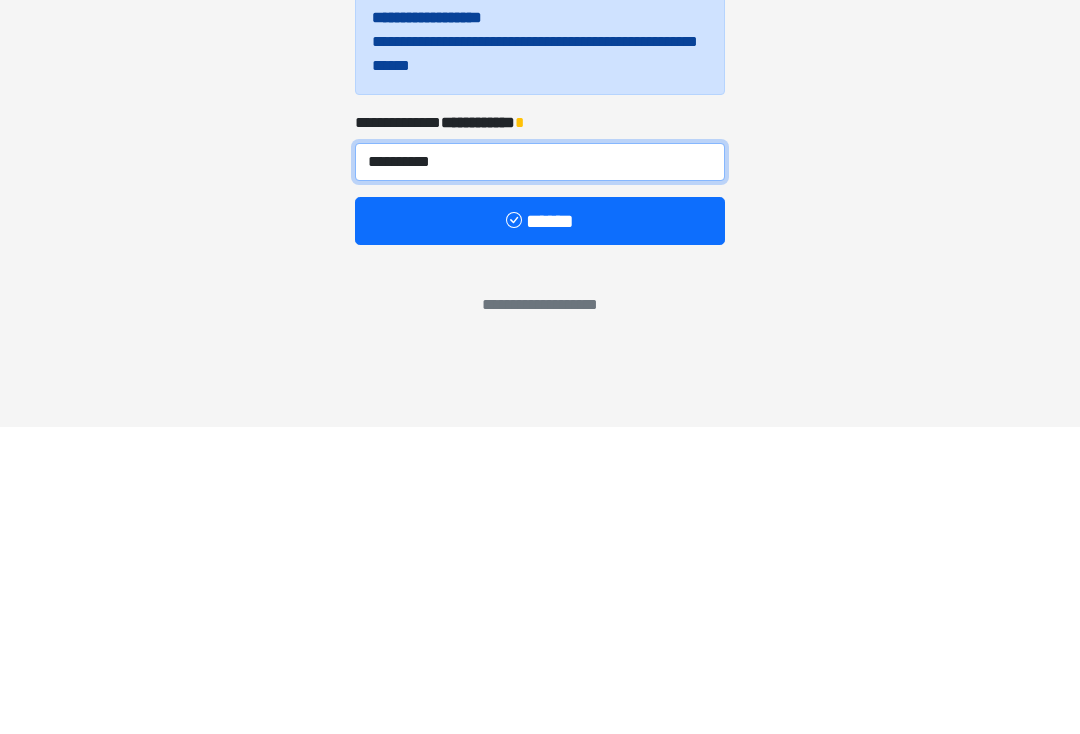 type on "**********" 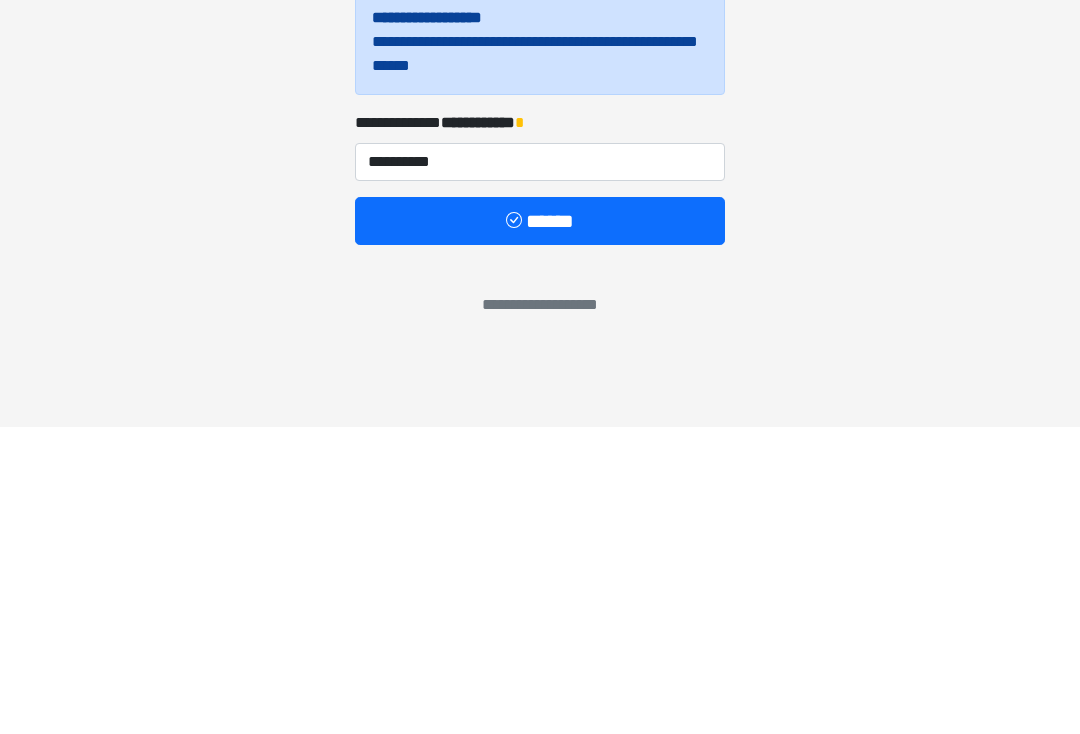 click on "******" at bounding box center (540, 528) 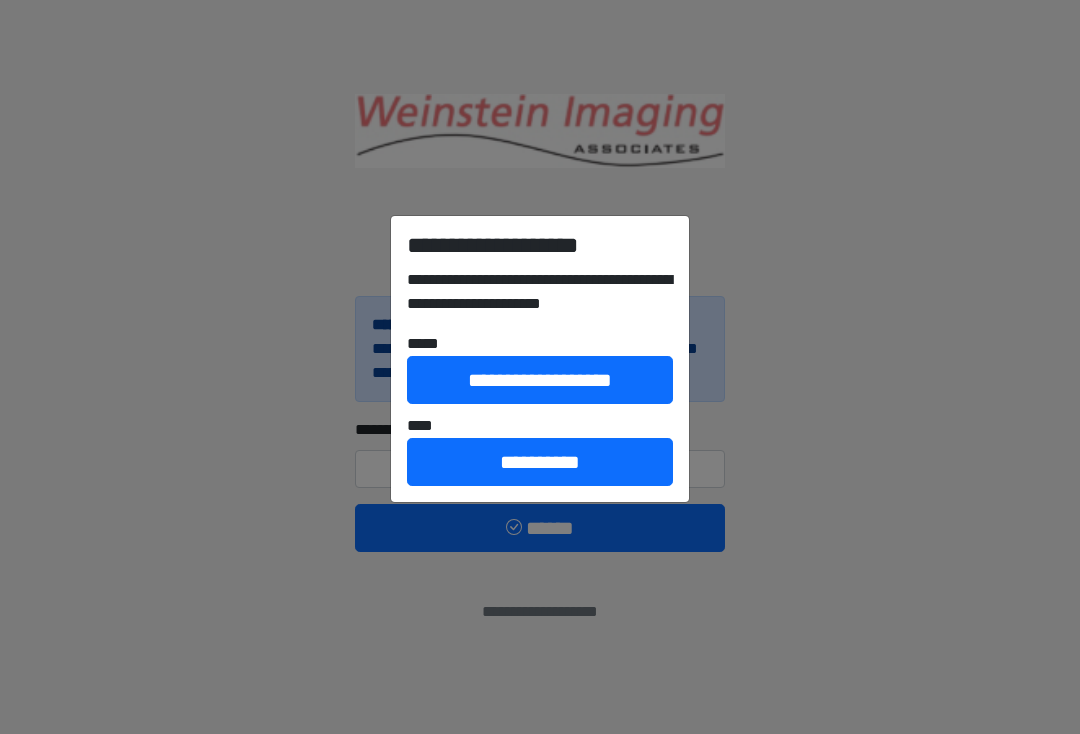 click on "**********" at bounding box center (540, 380) 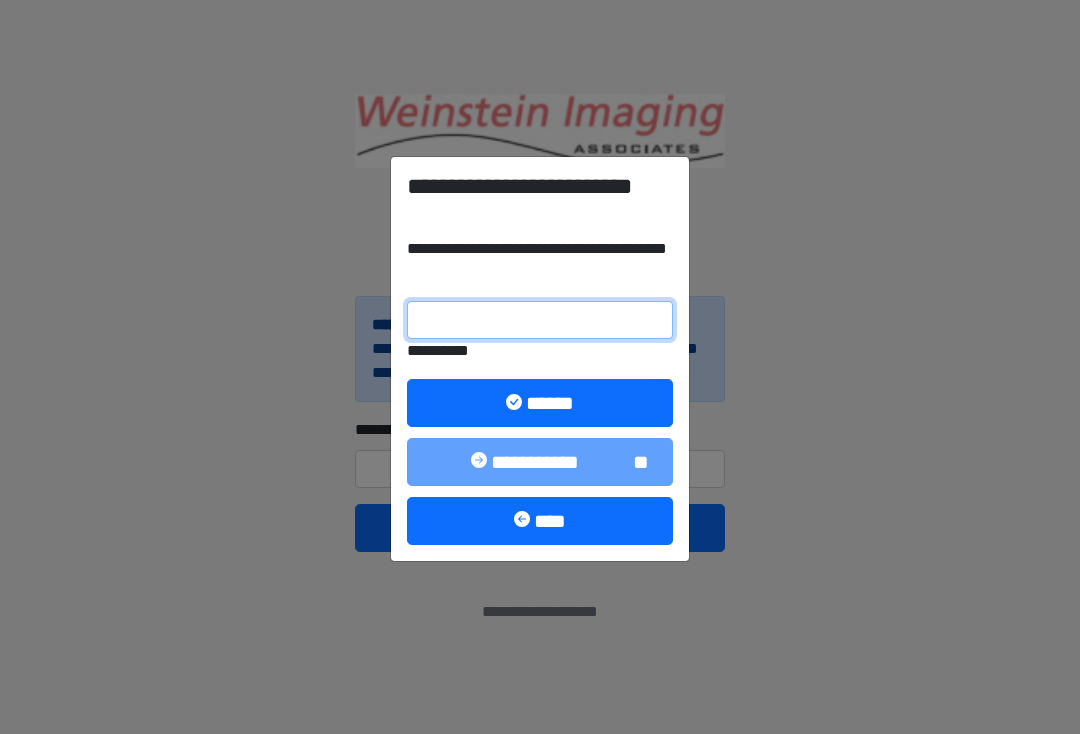 click on "**********" at bounding box center (540, 320) 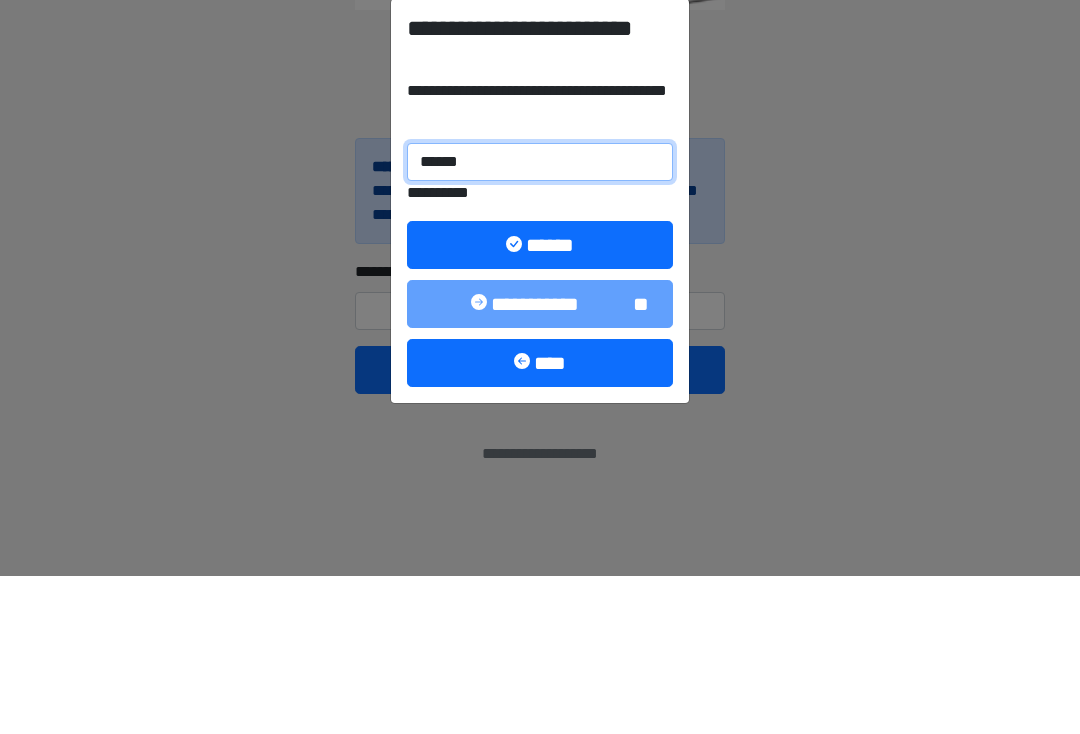 type on "******" 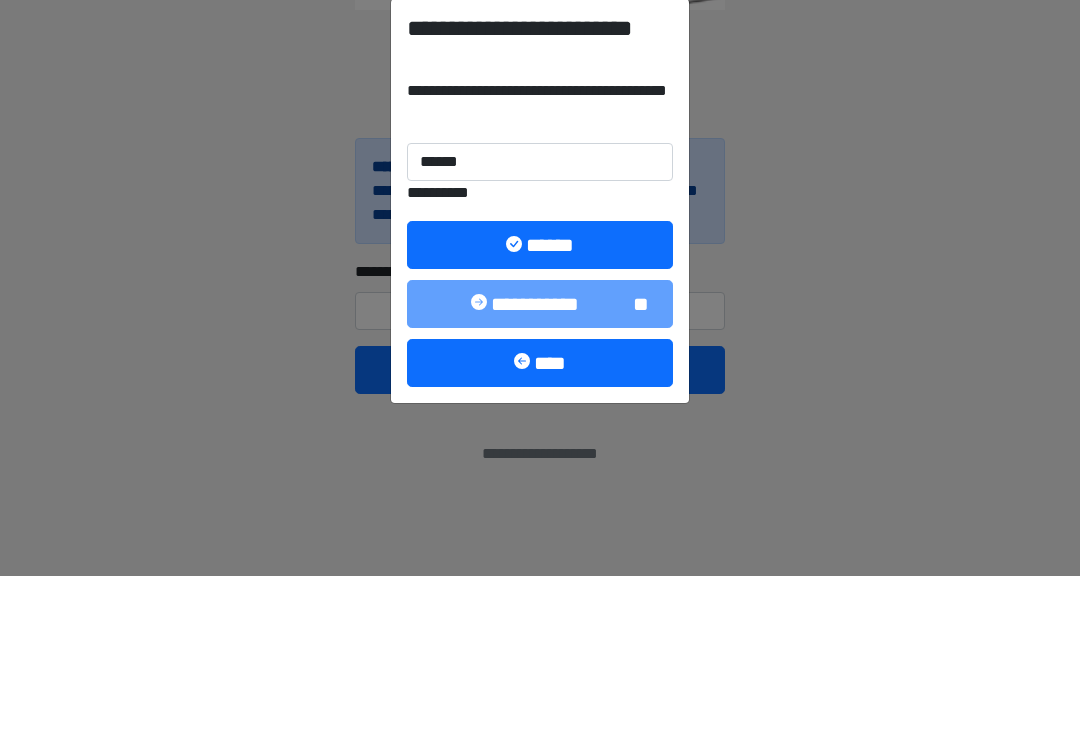 click on "******" at bounding box center (540, 403) 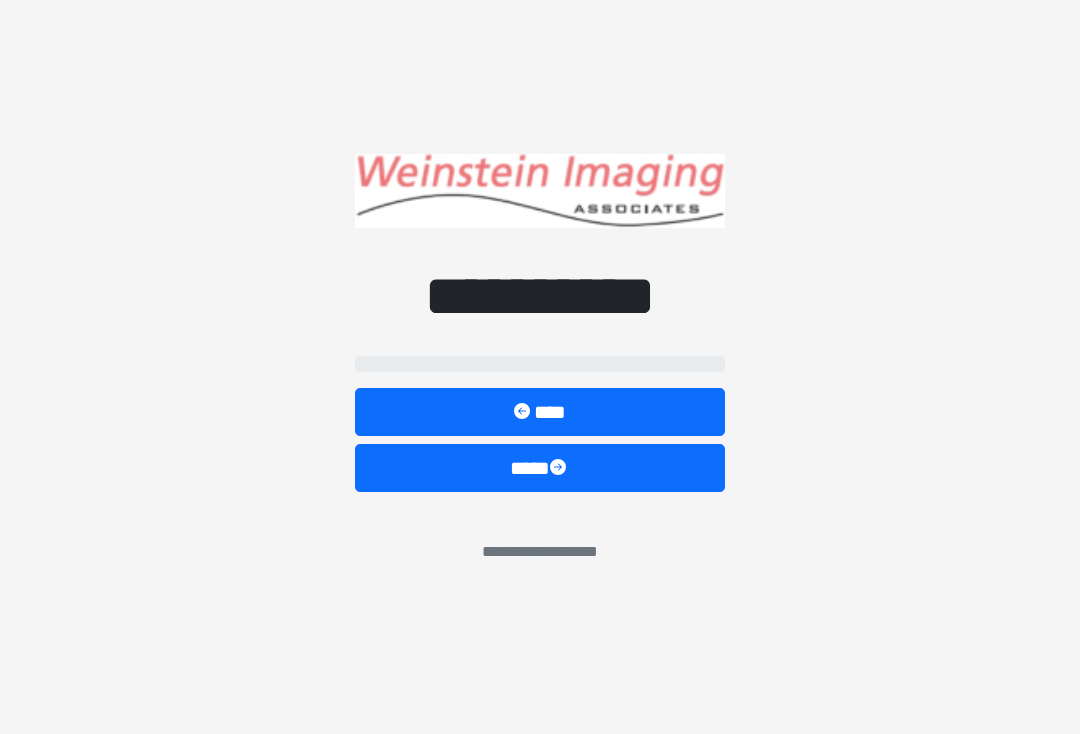 select on "*****" 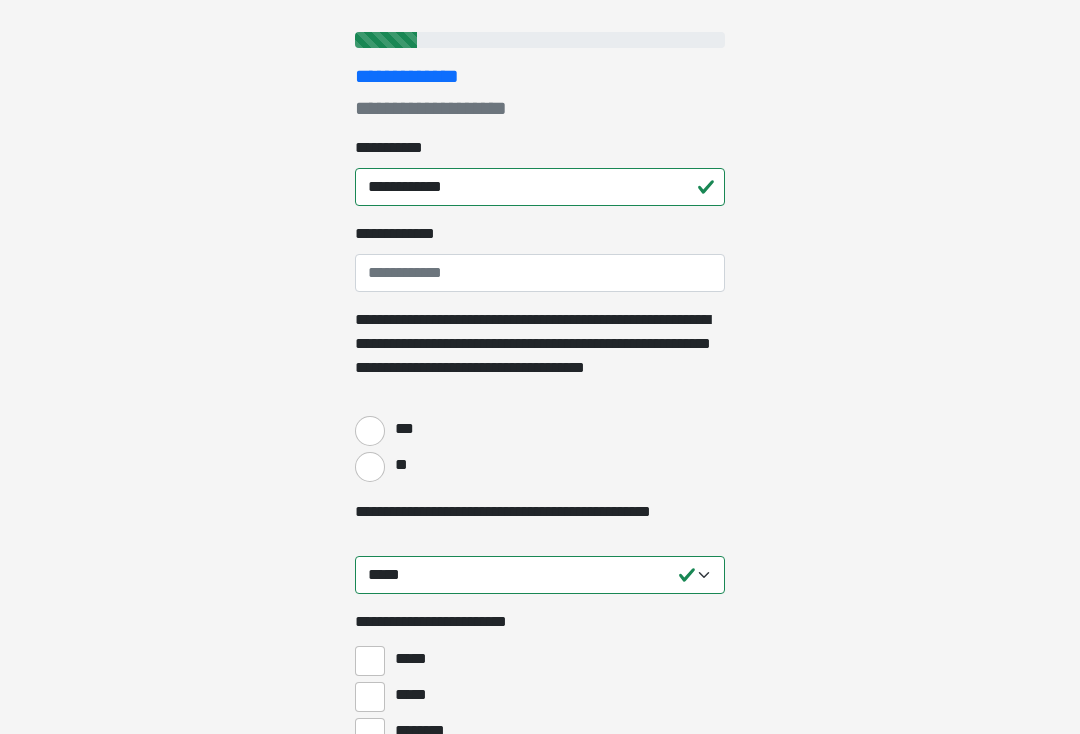 scroll, scrollTop: 249, scrollLeft: 0, axis: vertical 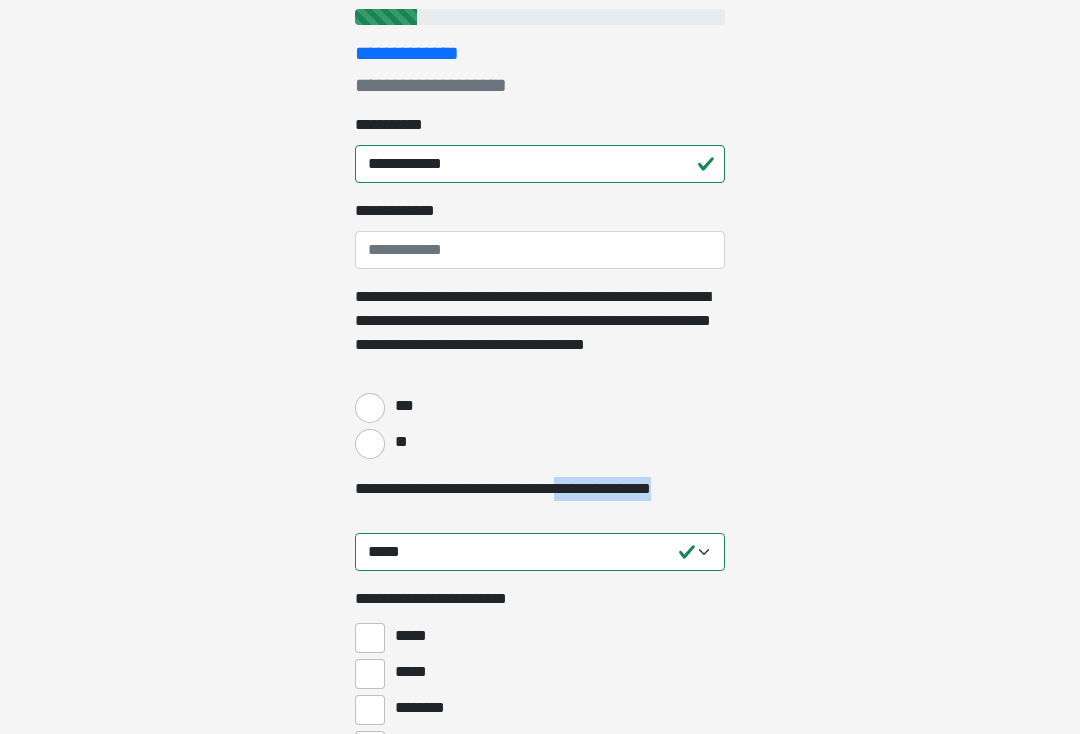 click on "**********" at bounding box center [540, 118] 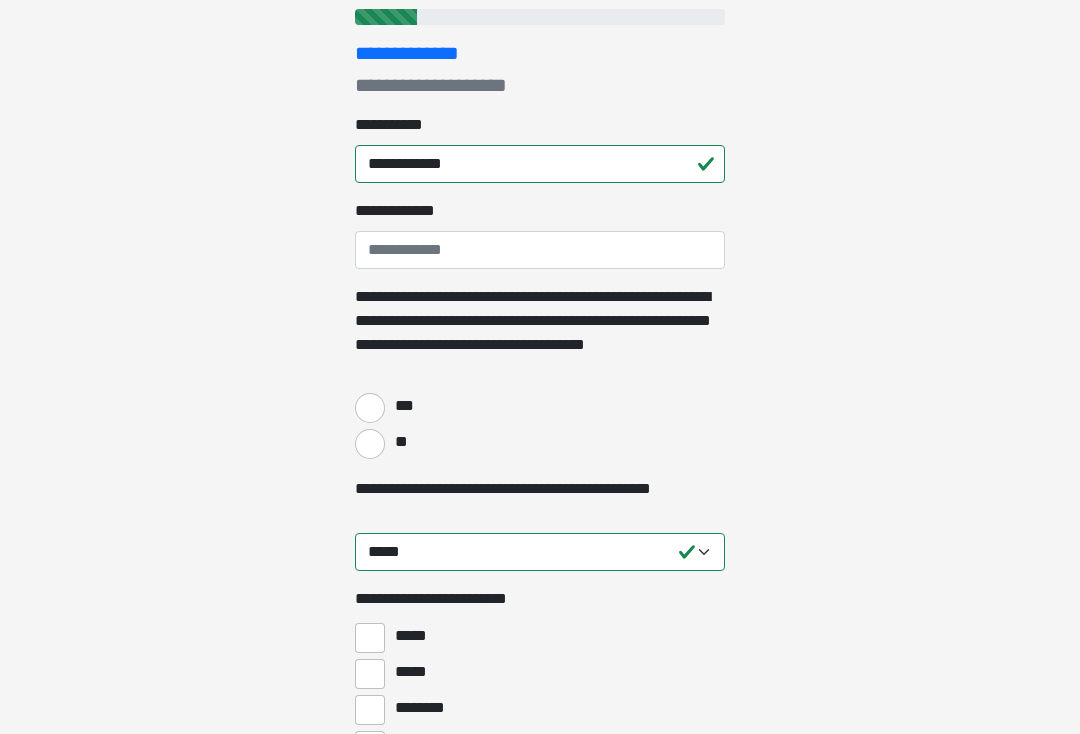 click on "**" at bounding box center (370, 444) 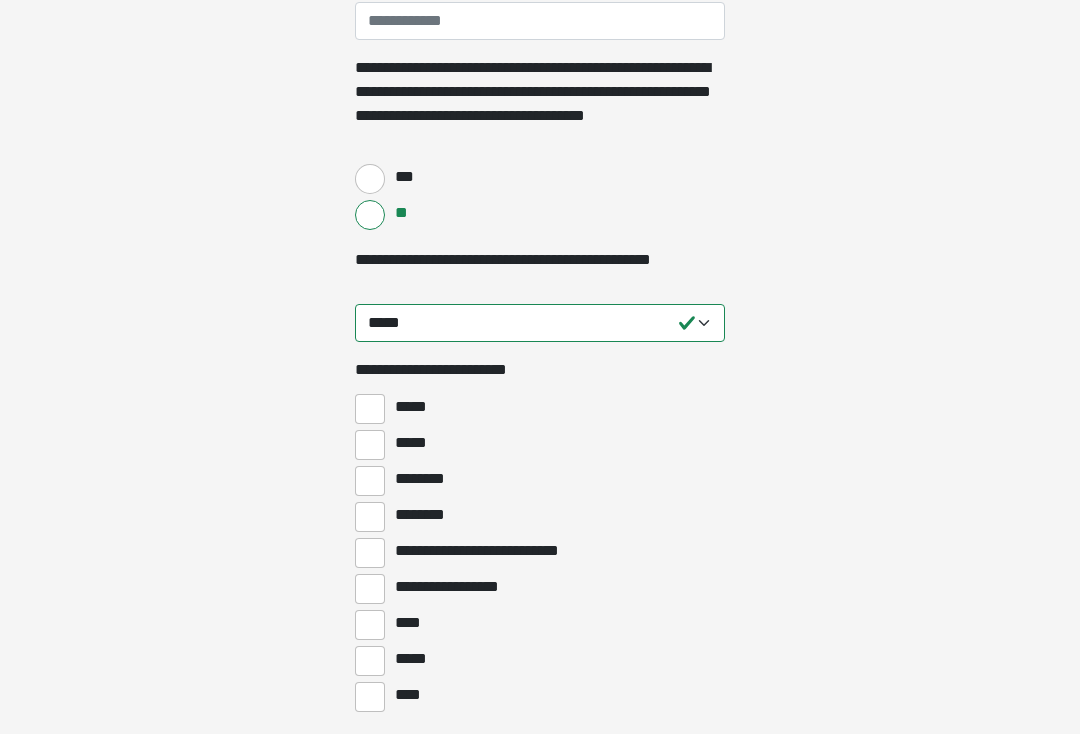 click on "*****" at bounding box center [370, 410] 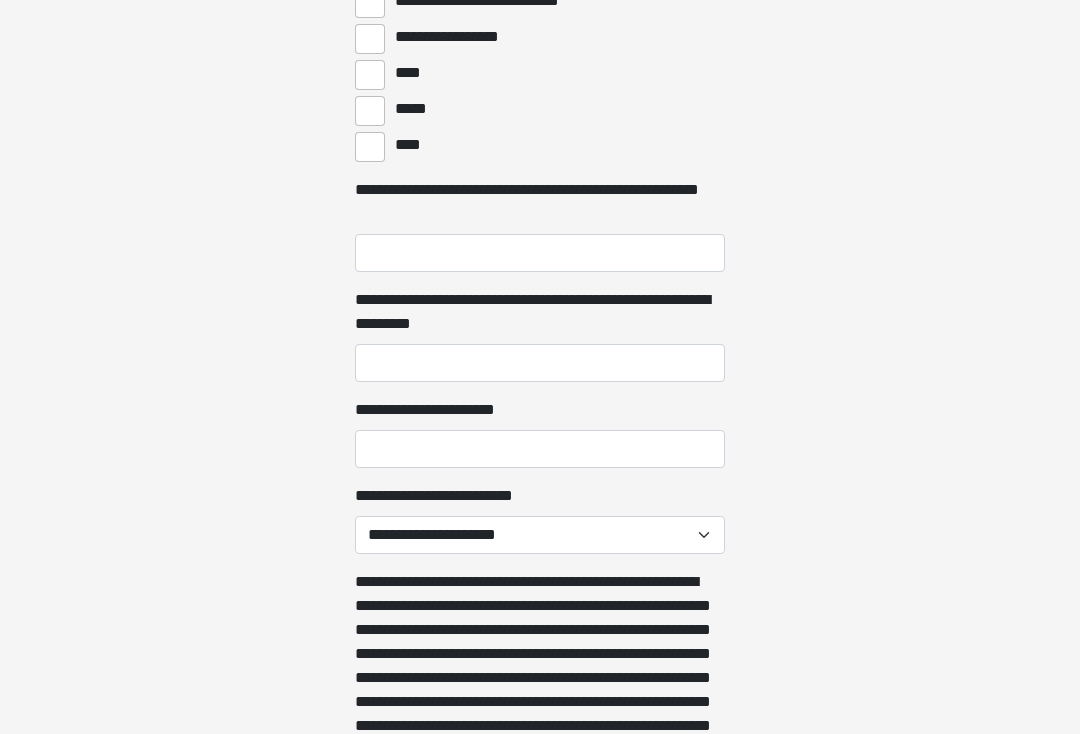 scroll, scrollTop: 1029, scrollLeft: 0, axis: vertical 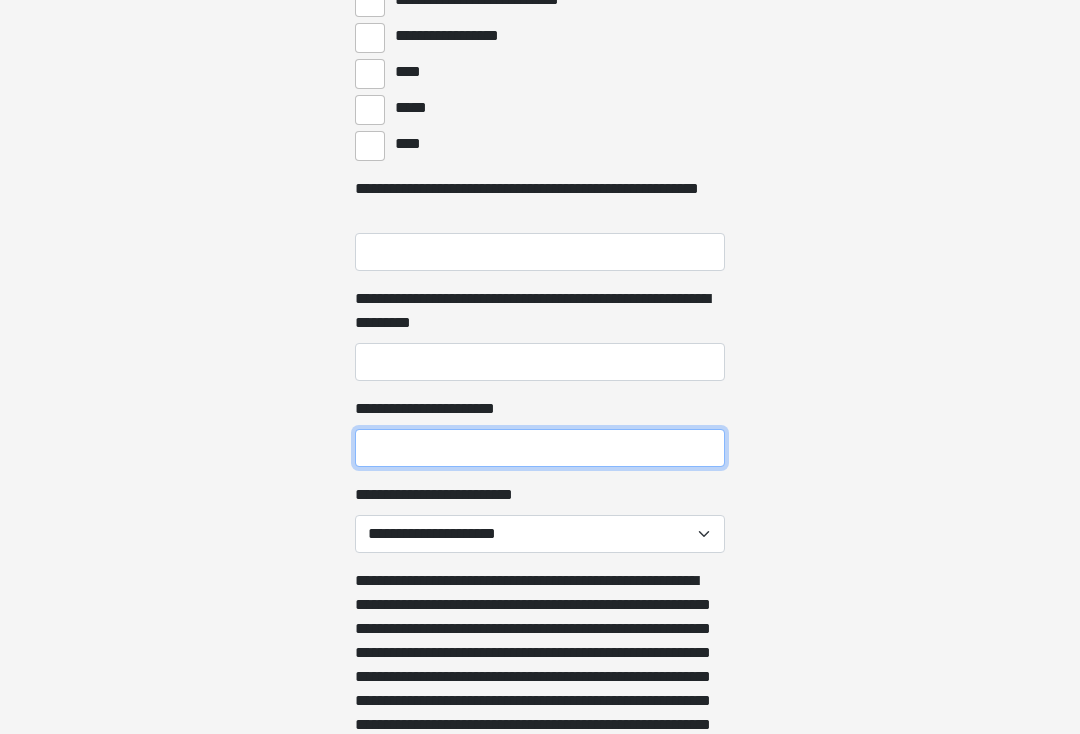 click on "**********" at bounding box center (540, 448) 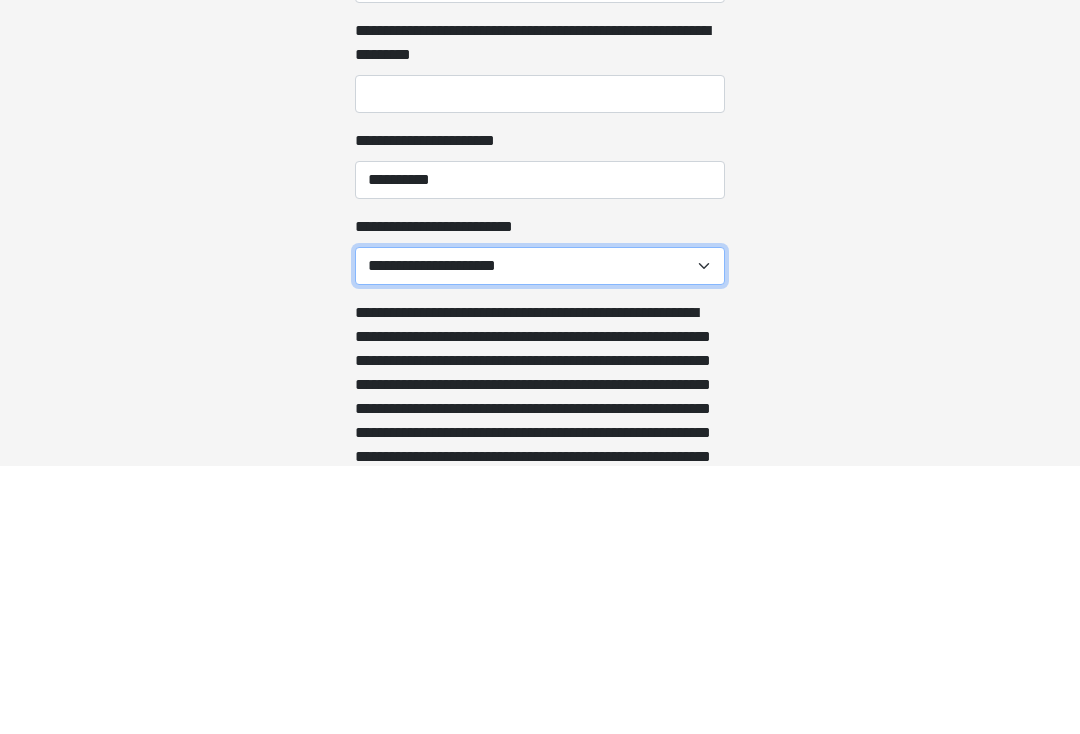 click on "**********" at bounding box center (540, 534) 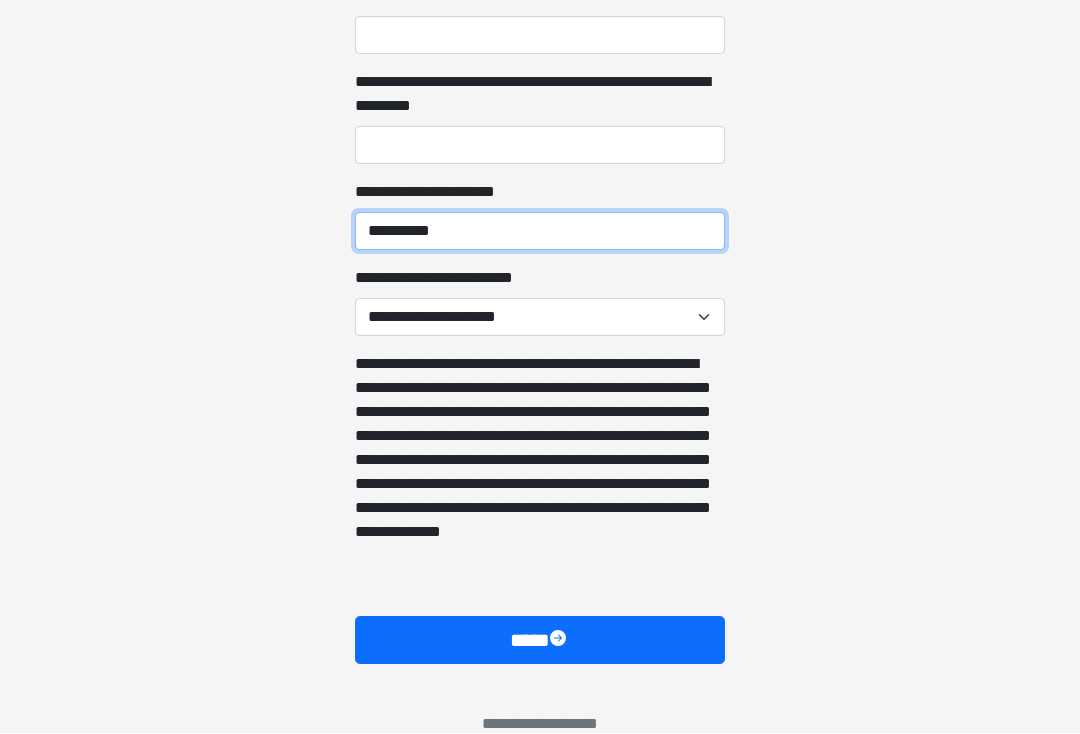click on "**********" at bounding box center [540, 232] 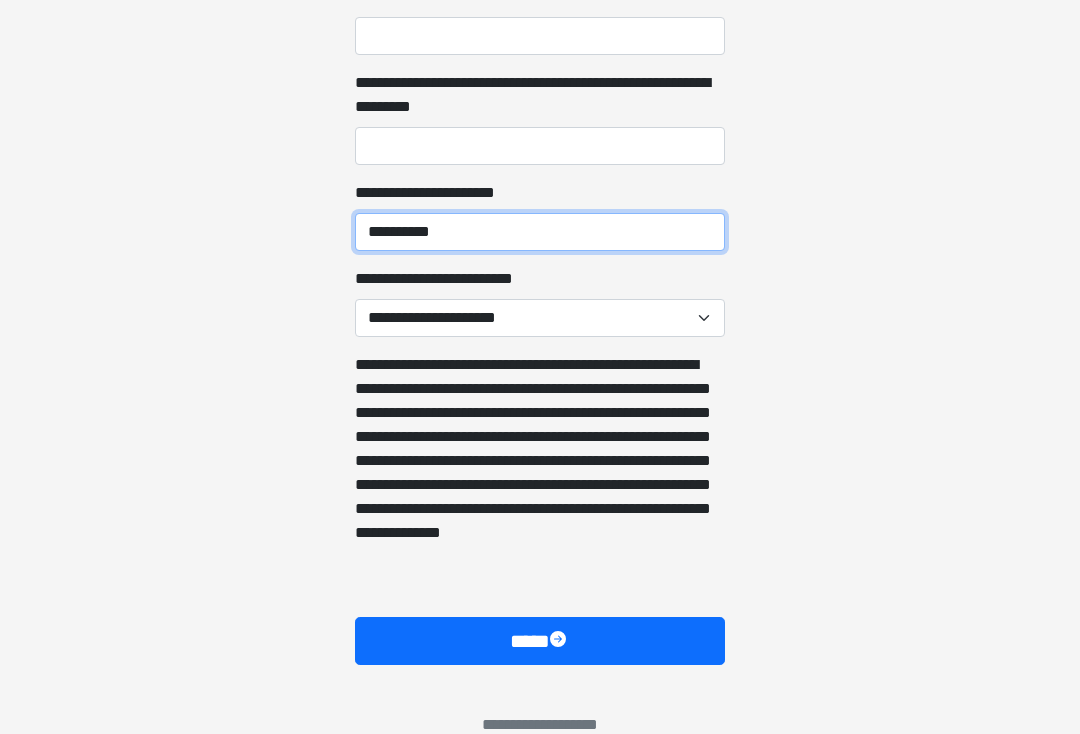 type on "**********" 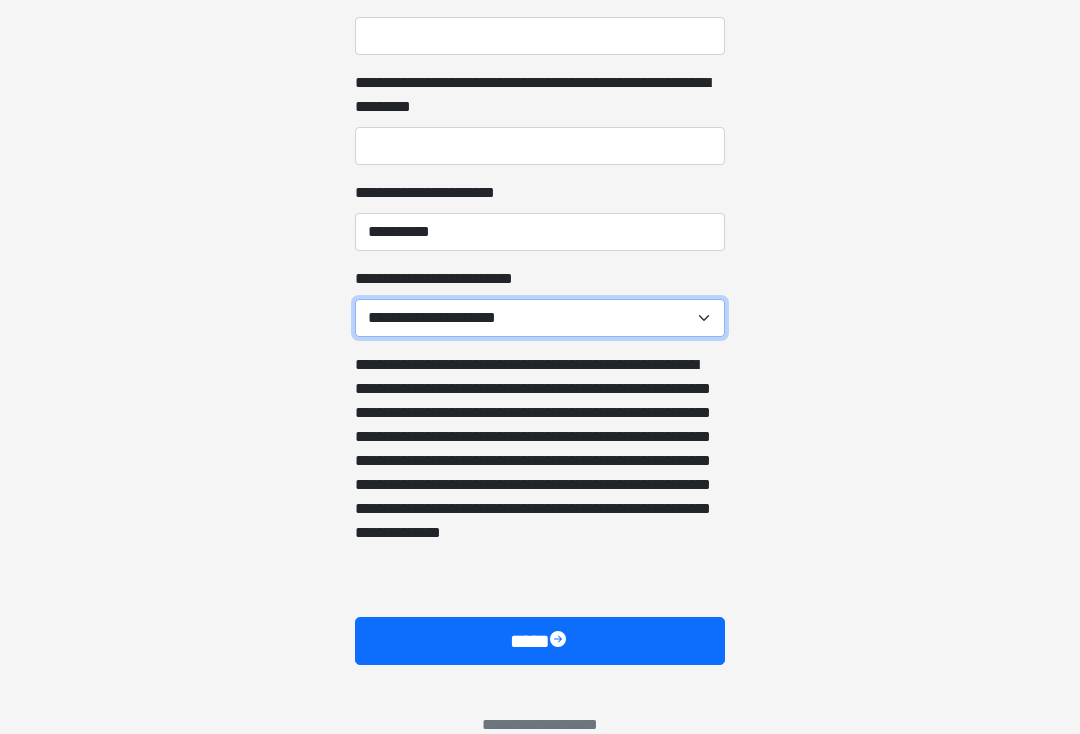 click on "**********" at bounding box center [540, 318] 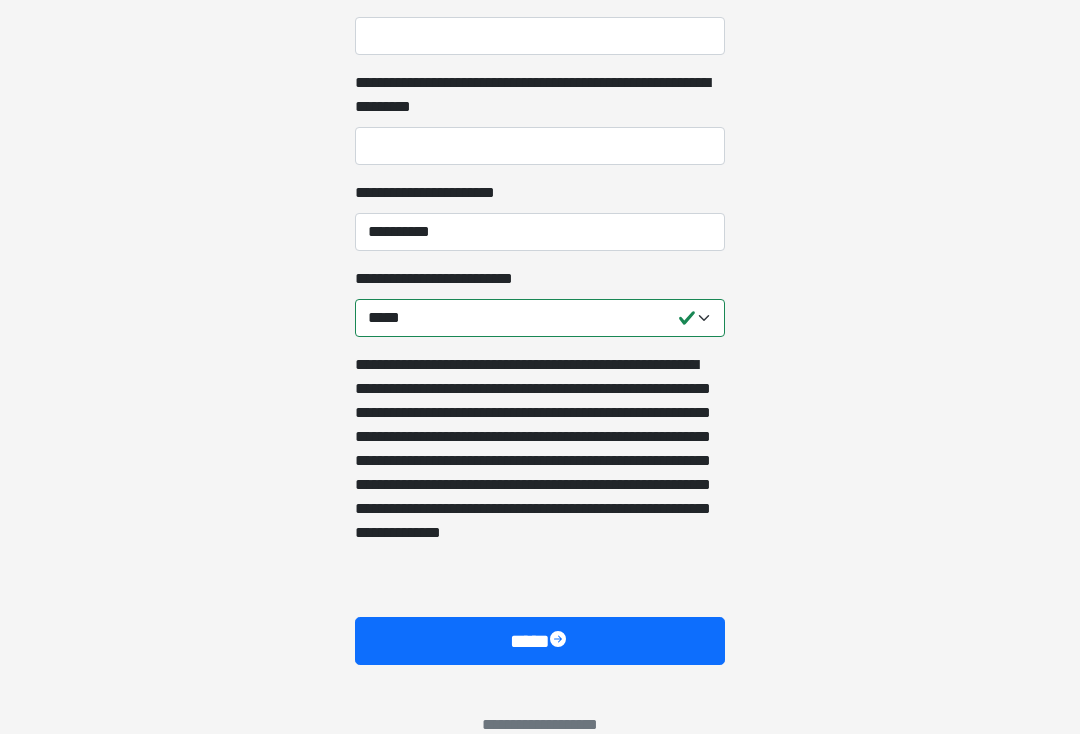 click on "****" at bounding box center (540, 641) 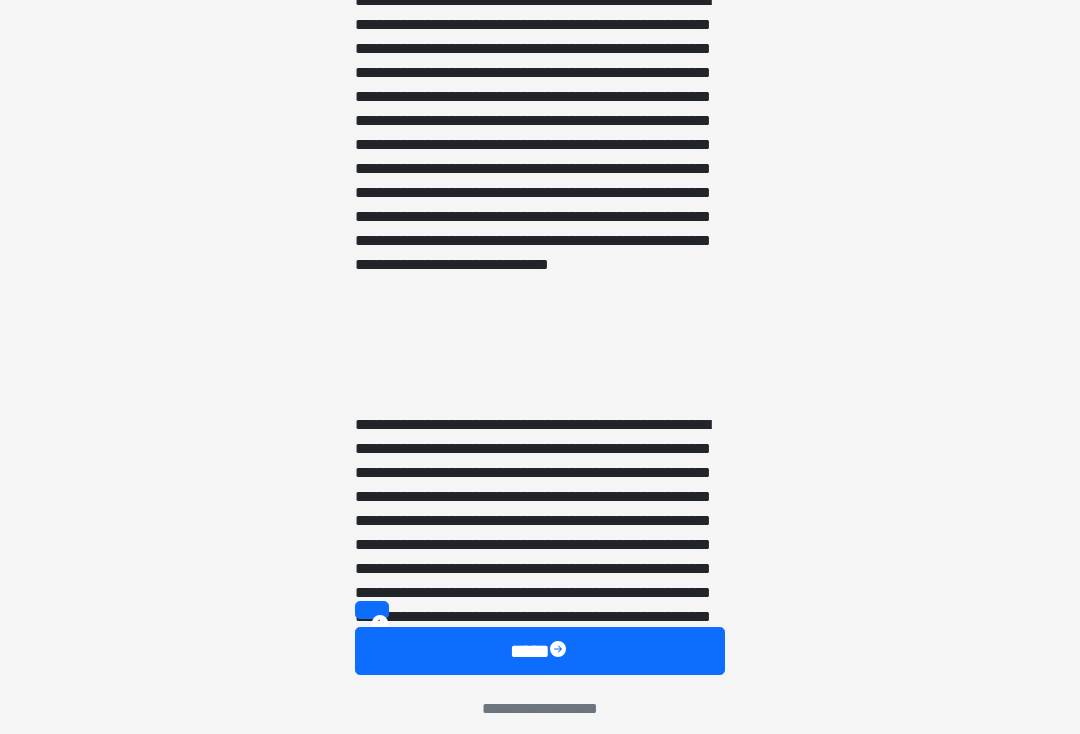 scroll, scrollTop: 1008, scrollLeft: 0, axis: vertical 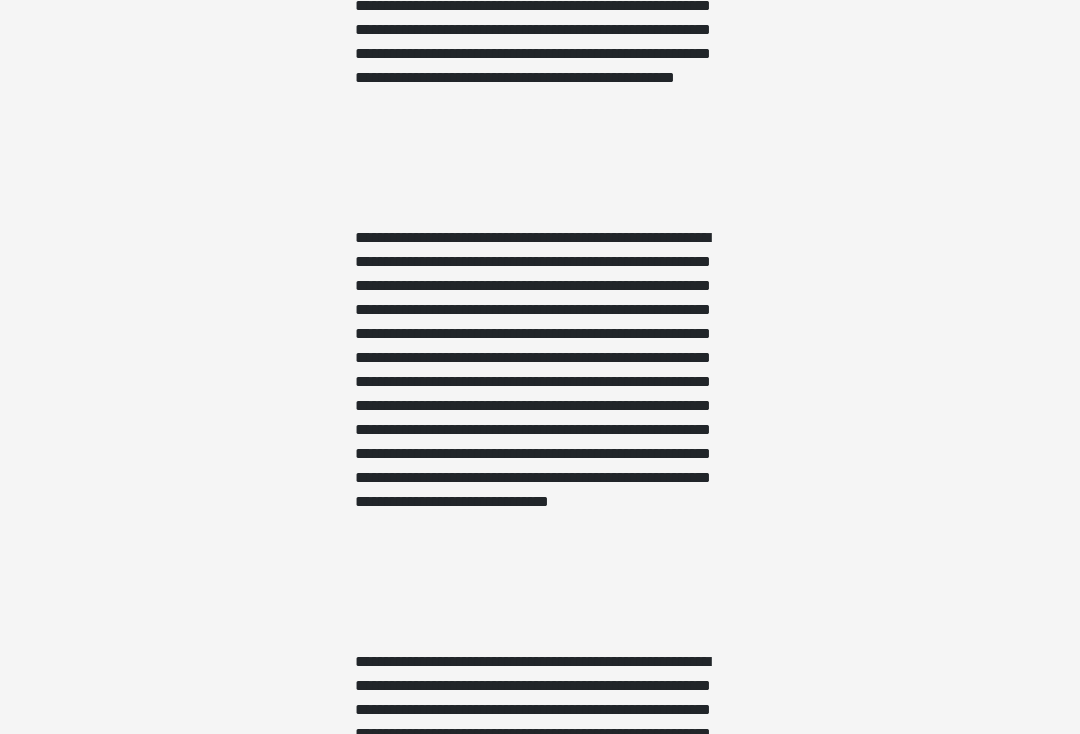 click on "**********" at bounding box center [540, 1198] 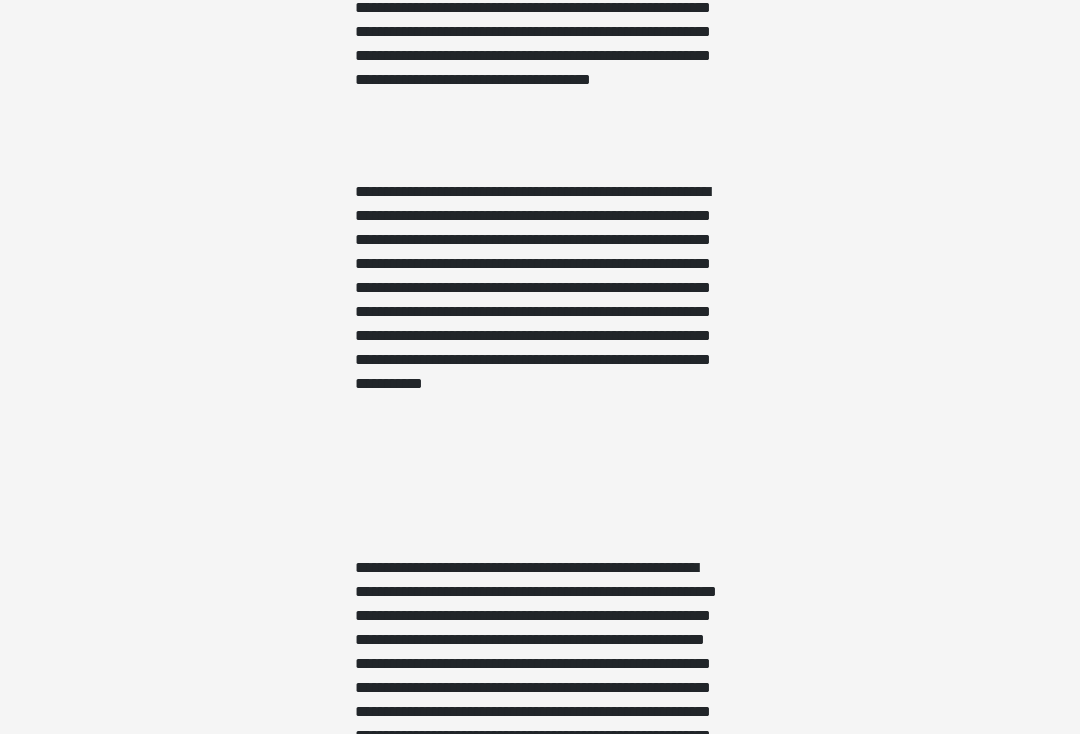 scroll, scrollTop: 2693, scrollLeft: 0, axis: vertical 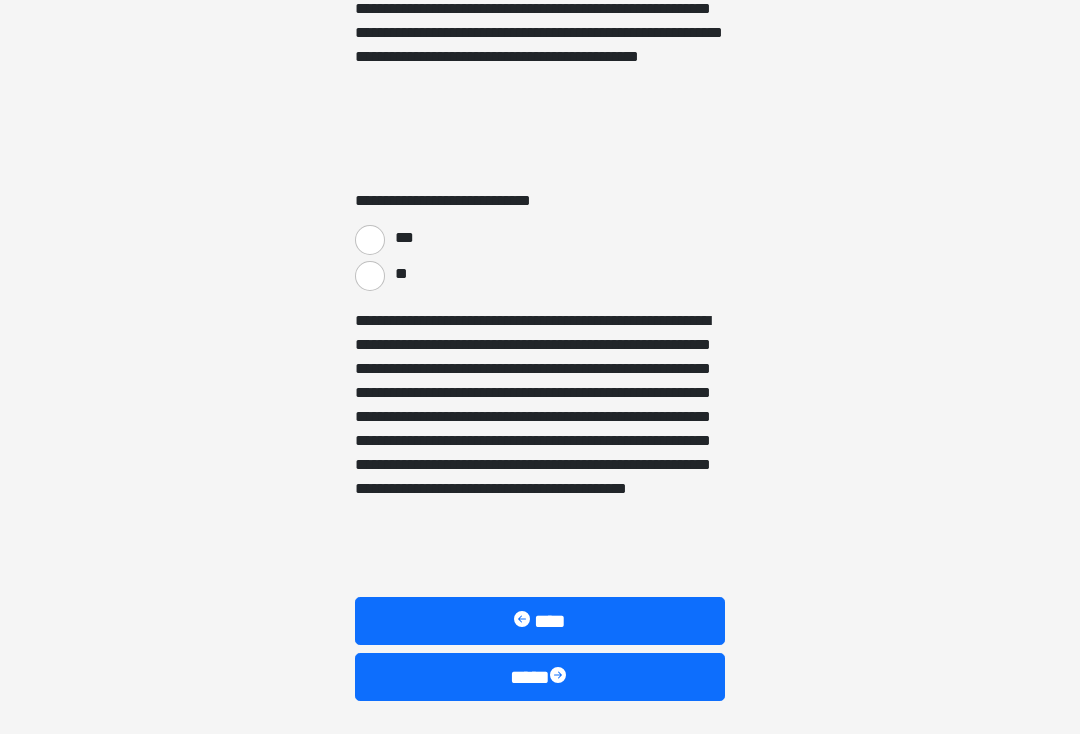 click on "**" at bounding box center (370, 277) 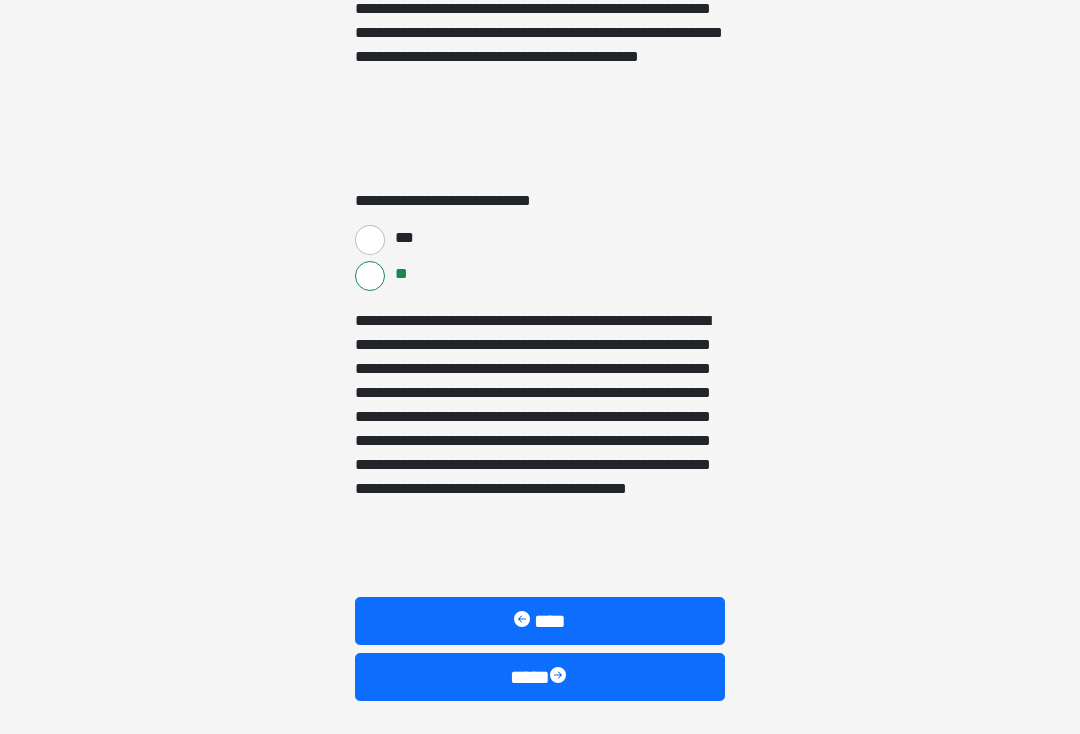 scroll, scrollTop: 3505, scrollLeft: 0, axis: vertical 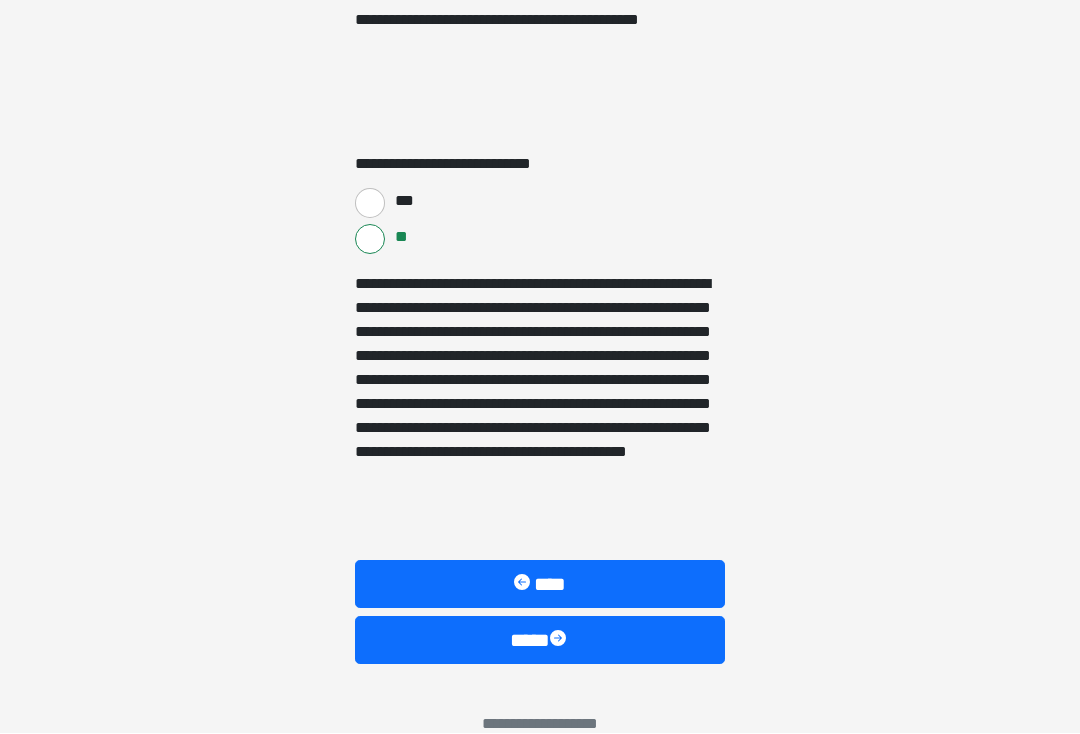 click at bounding box center [560, 641] 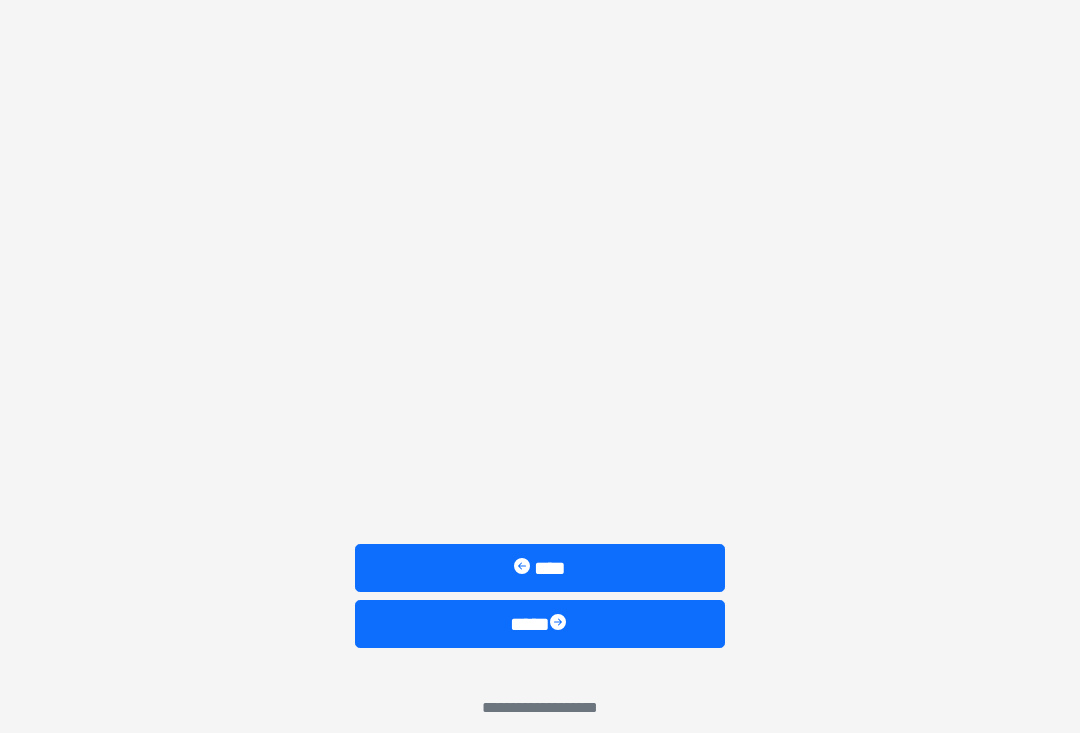 scroll, scrollTop: 1713, scrollLeft: 0, axis: vertical 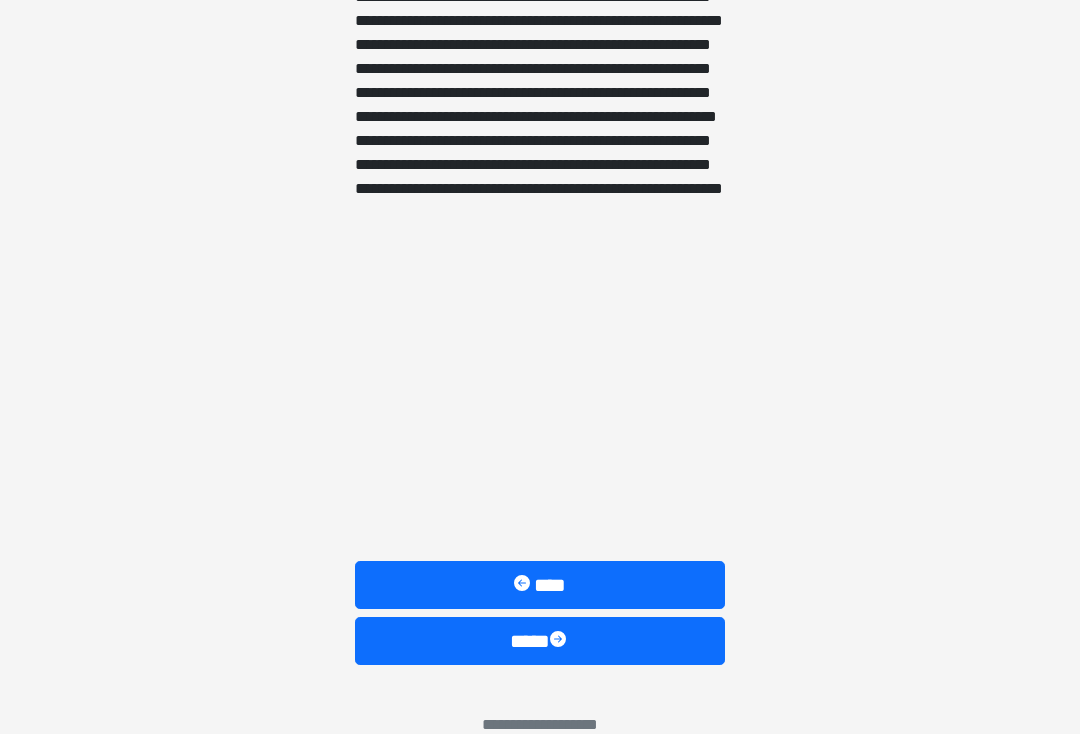 click at bounding box center (560, 641) 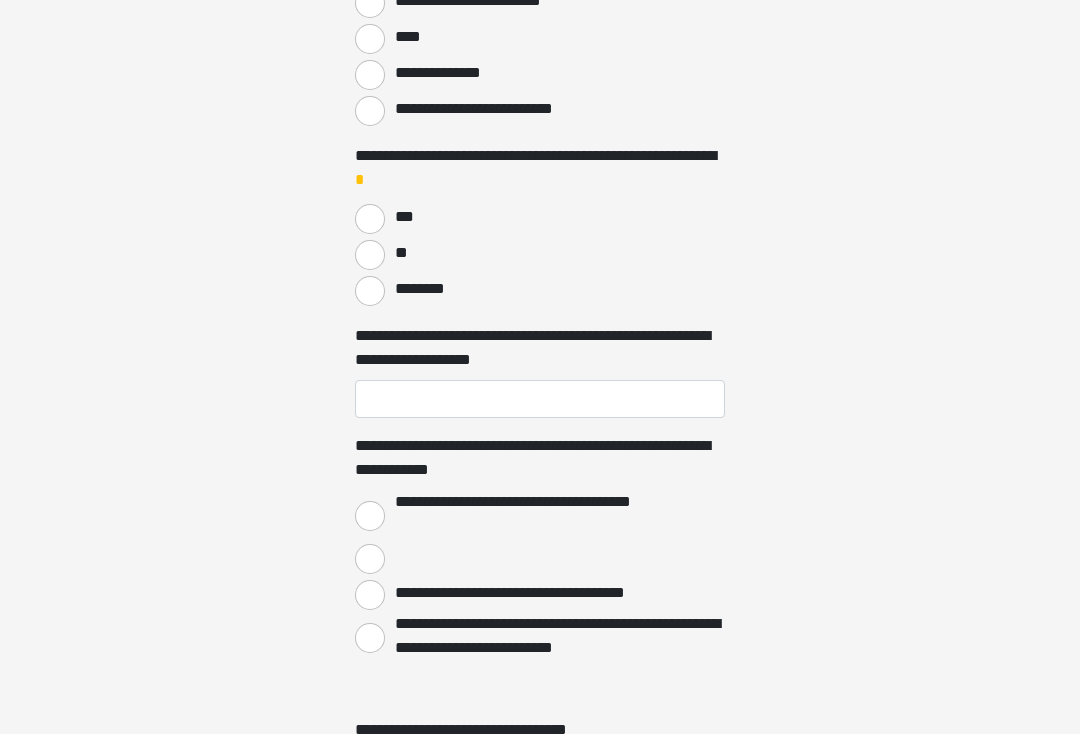 scroll, scrollTop: 0, scrollLeft: 0, axis: both 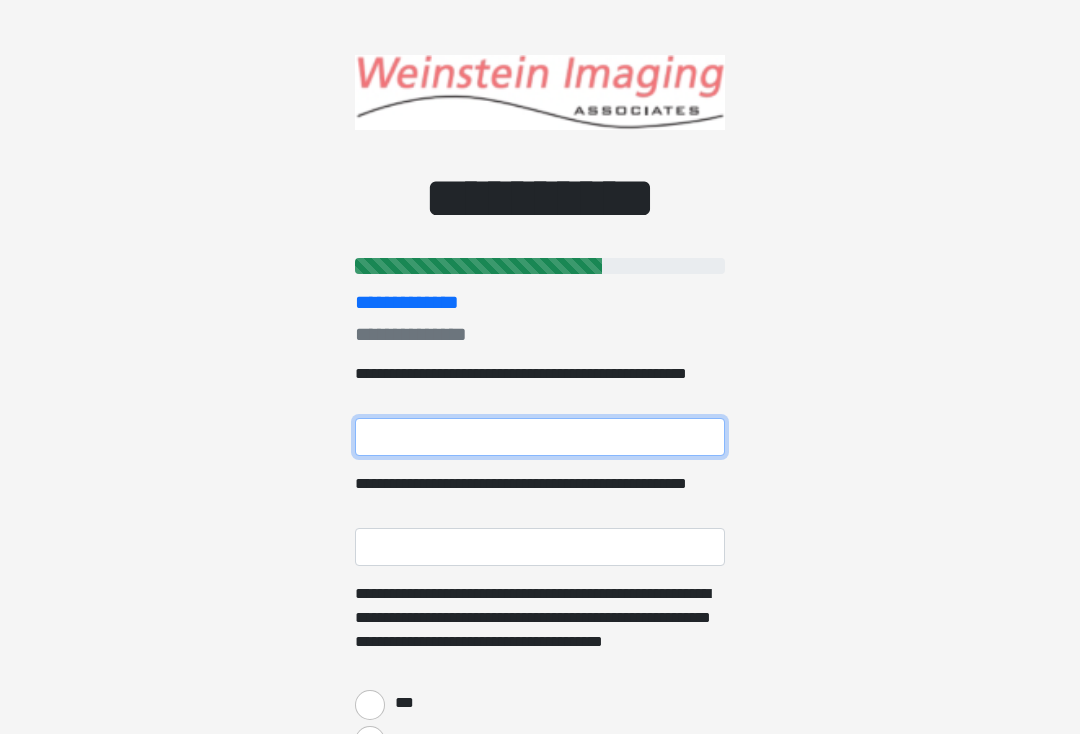 click on "**********" at bounding box center (540, 437) 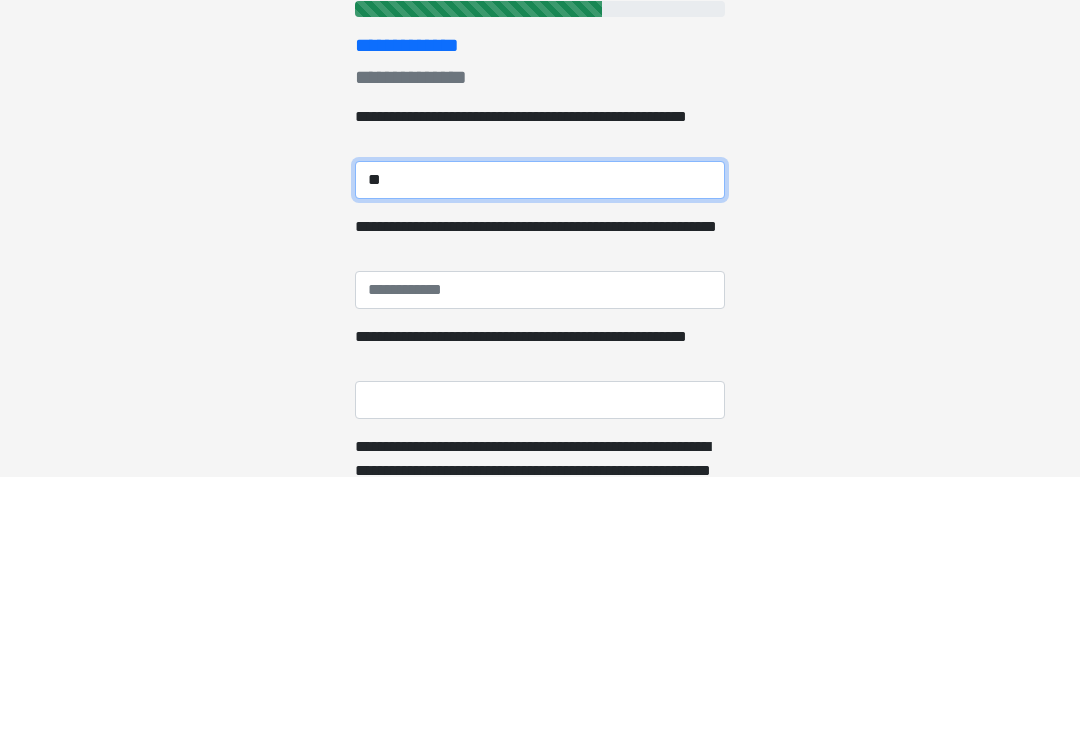 type on "*" 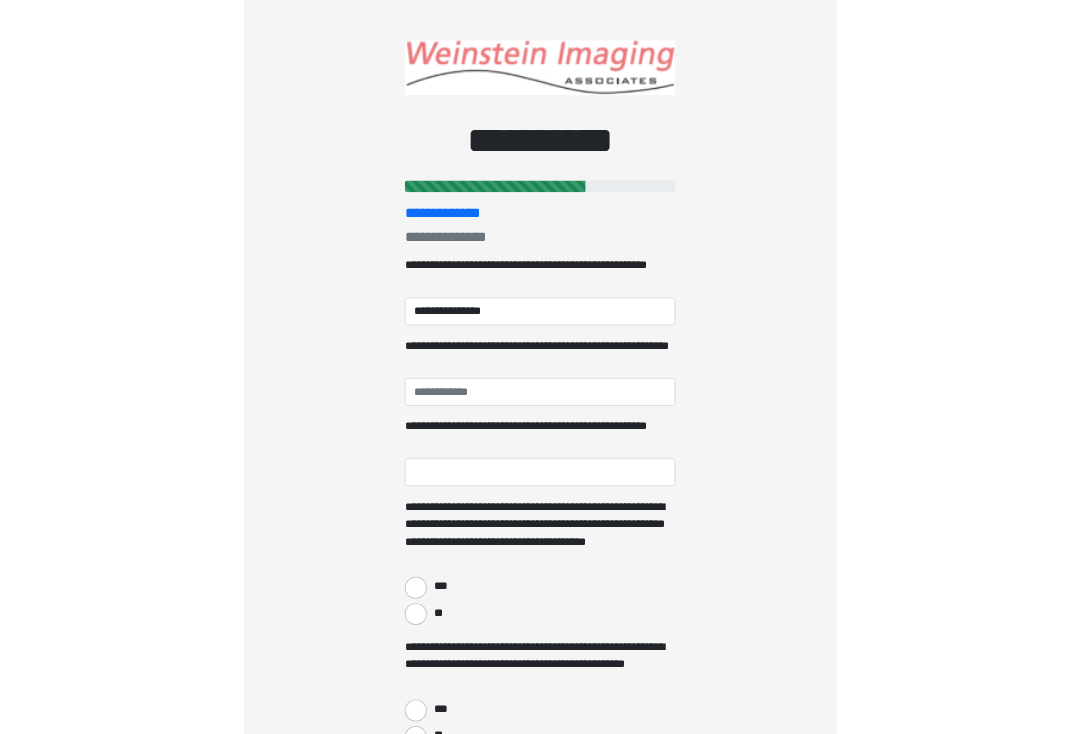 scroll, scrollTop: 305, scrollLeft: 0, axis: vertical 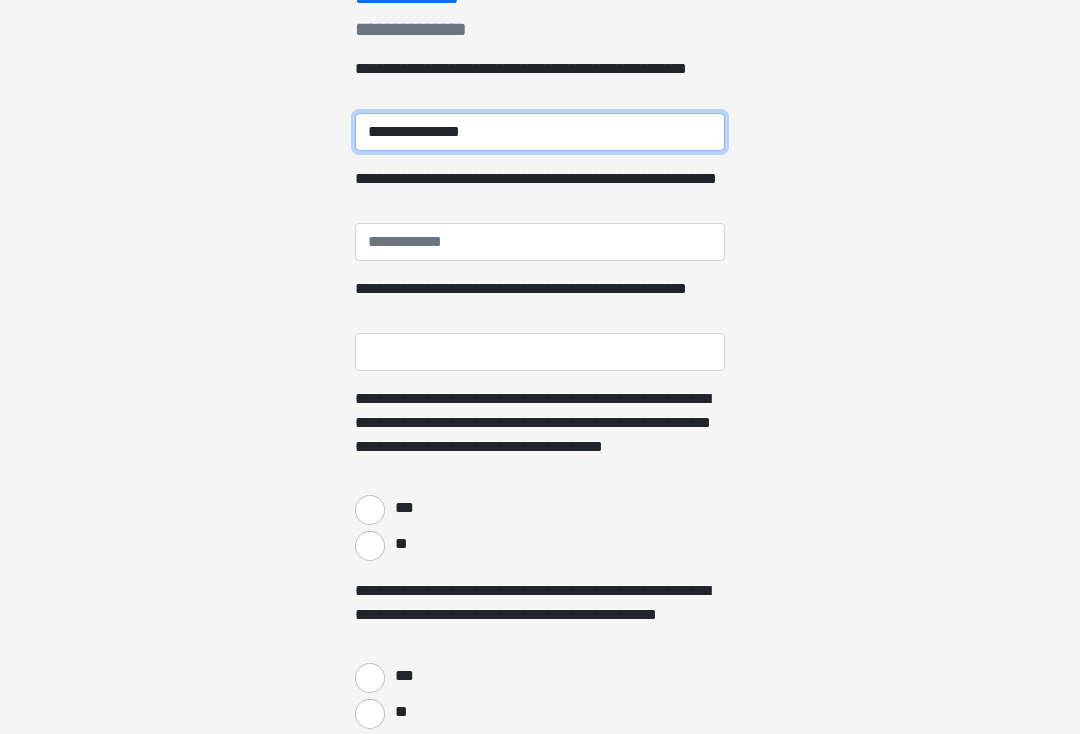 type on "**********" 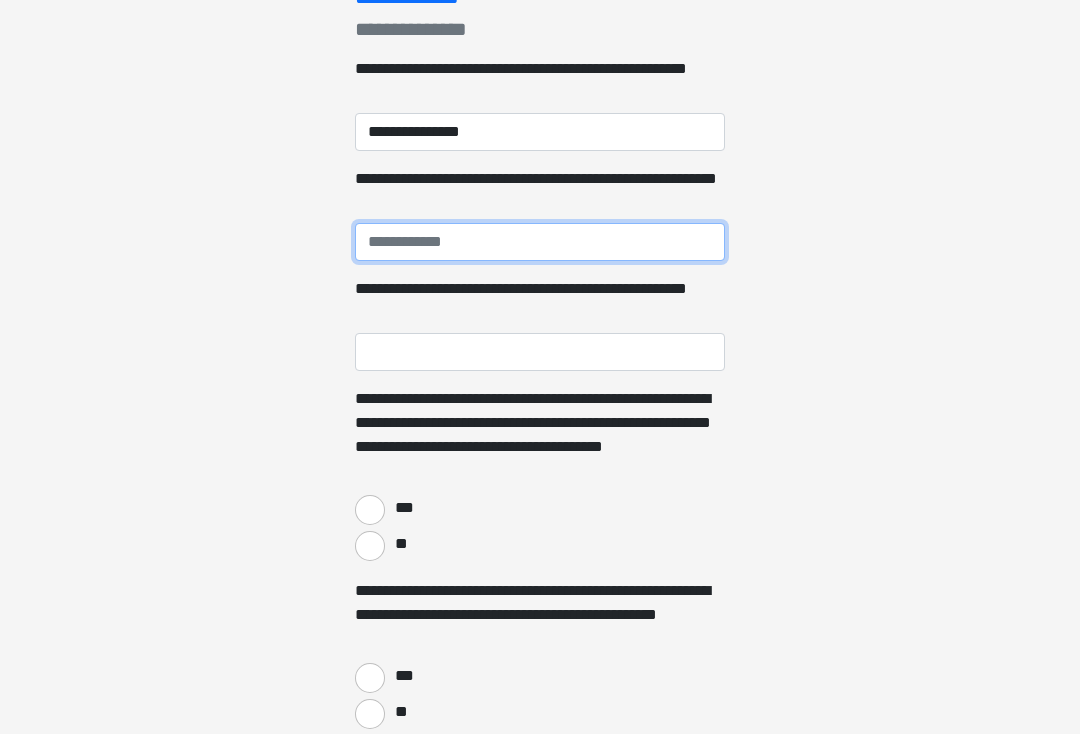 click on "**********" at bounding box center [540, 242] 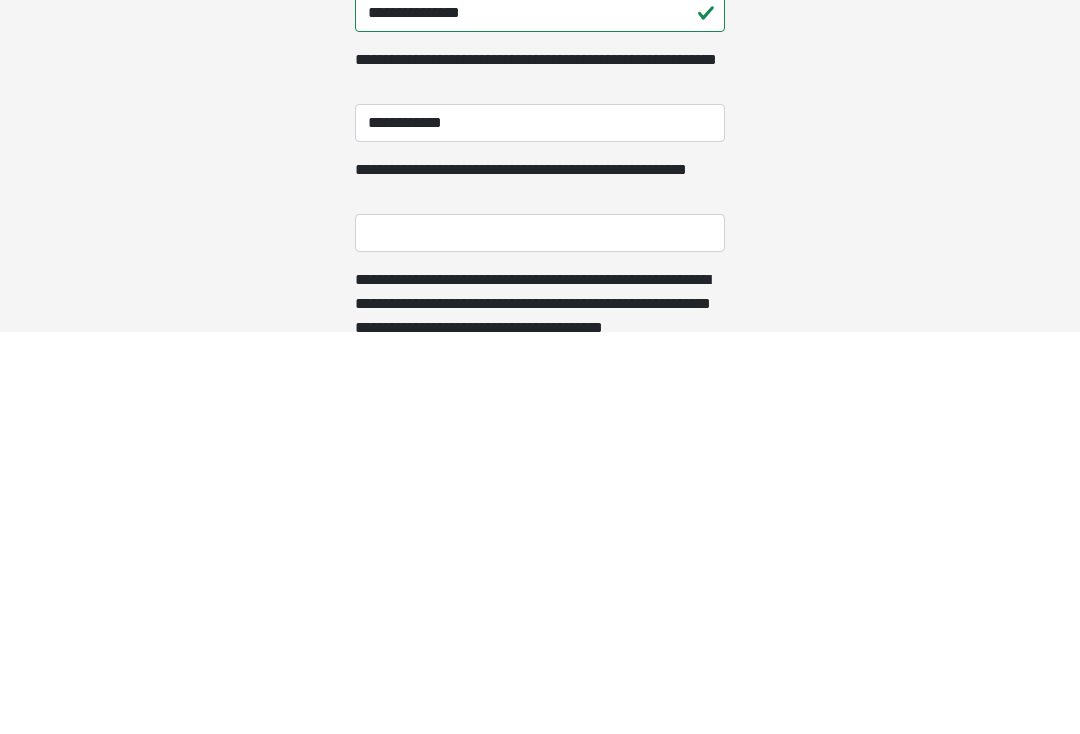 scroll, scrollTop: 424, scrollLeft: 0, axis: vertical 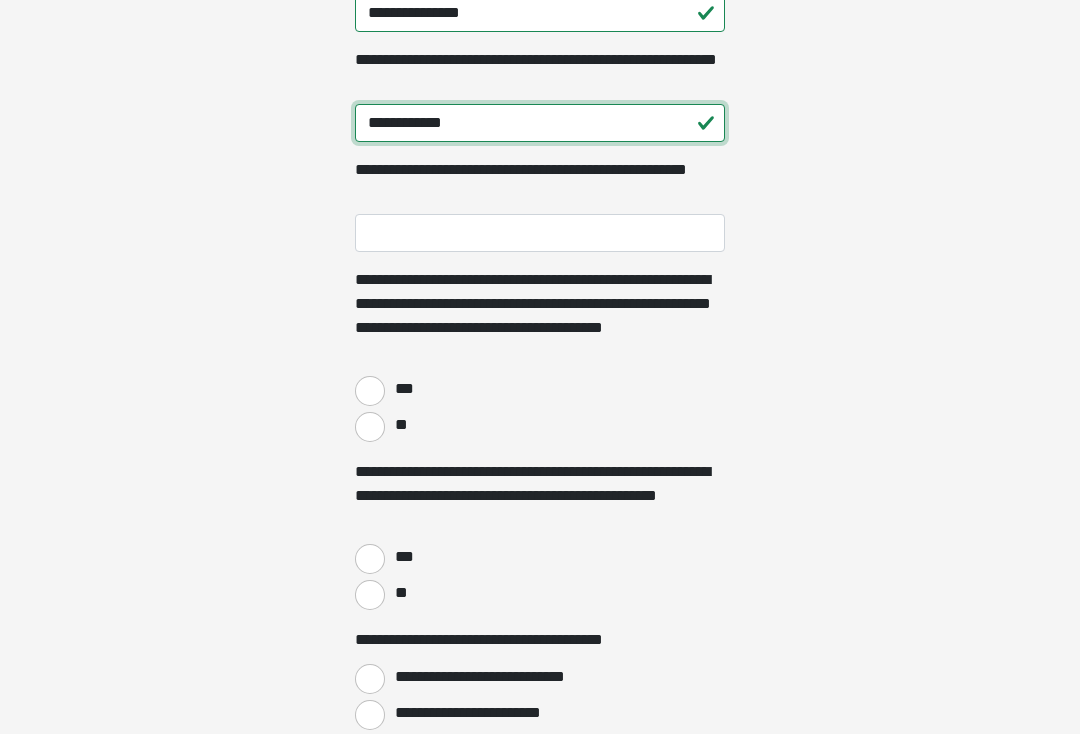 type on "**********" 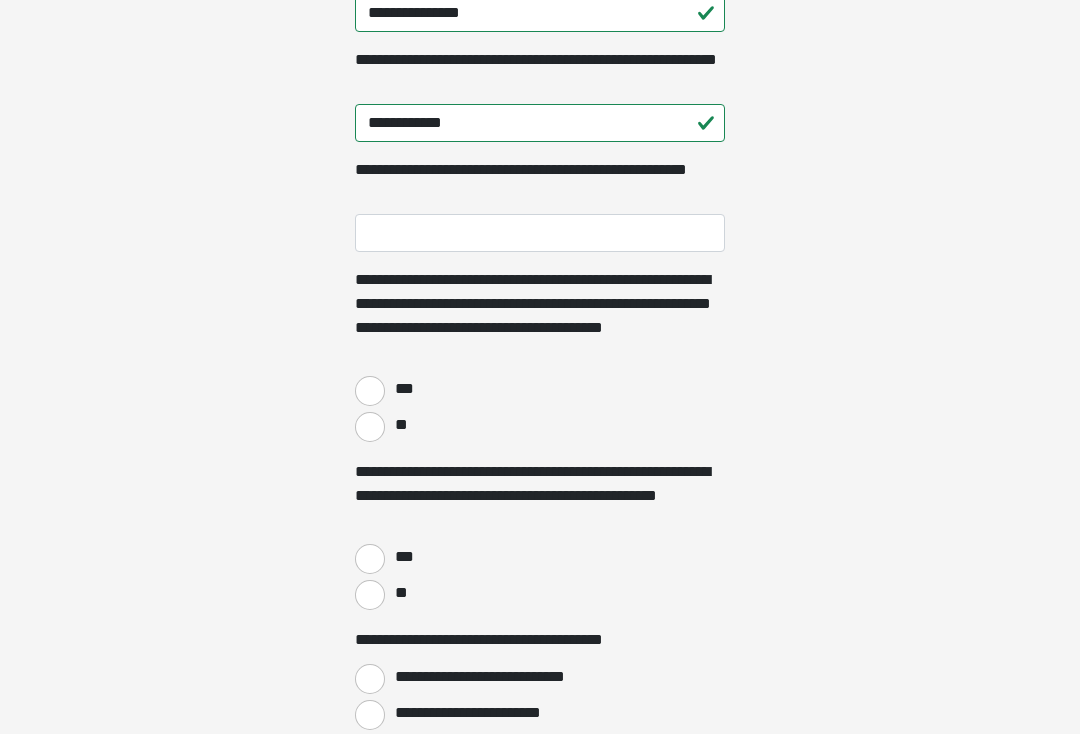 click on "**" at bounding box center [370, 427] 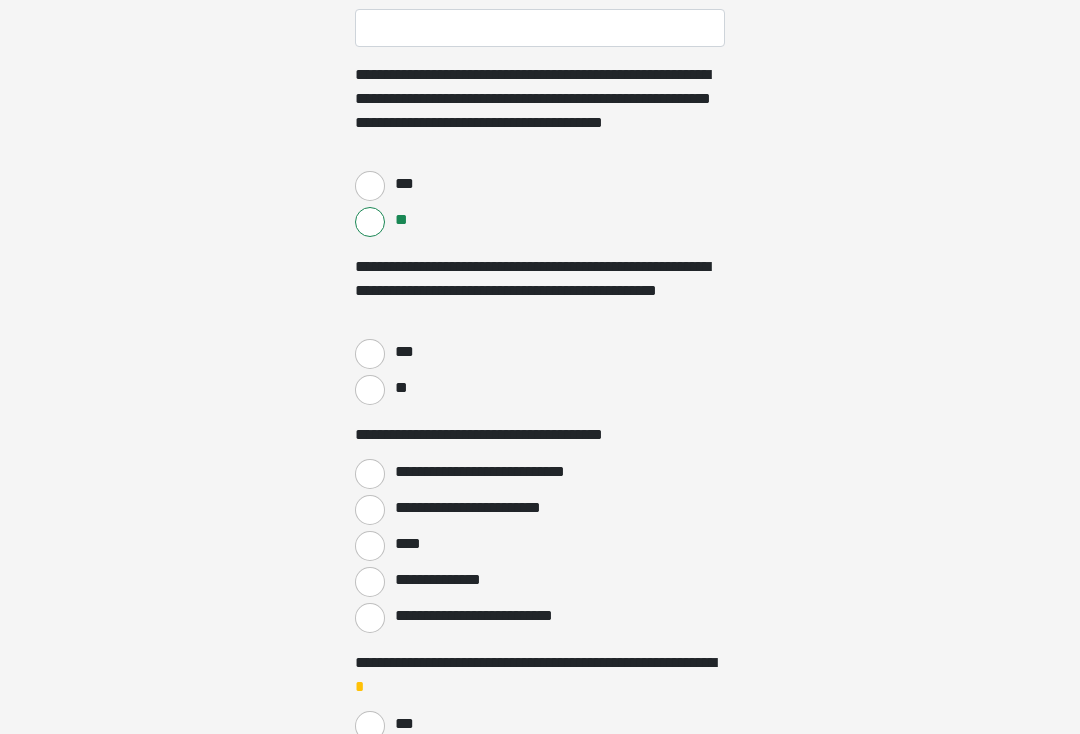 scroll, scrollTop: 629, scrollLeft: 0, axis: vertical 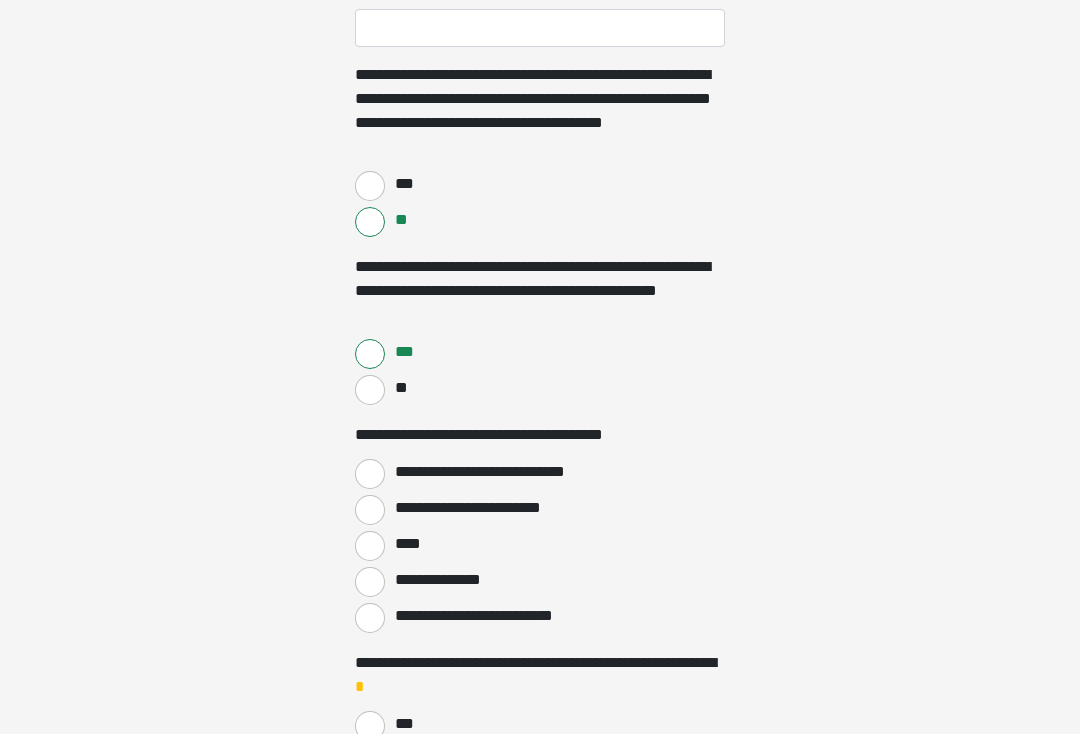 click on "**********" at bounding box center (370, 474) 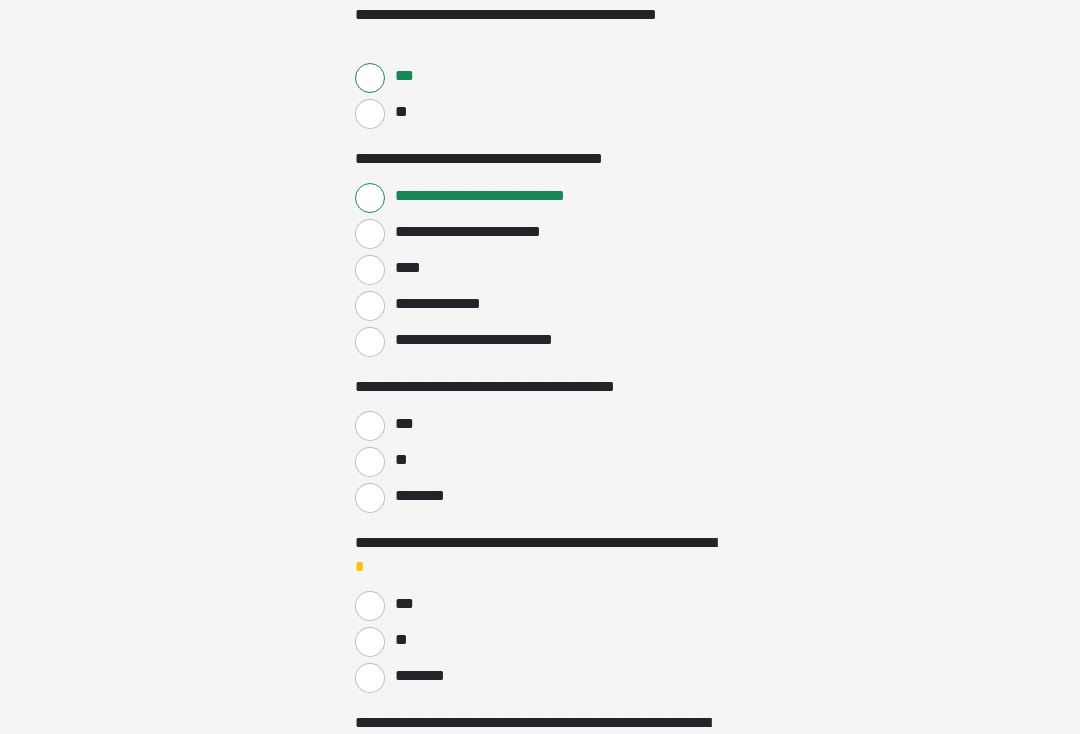 scroll, scrollTop: 905, scrollLeft: 0, axis: vertical 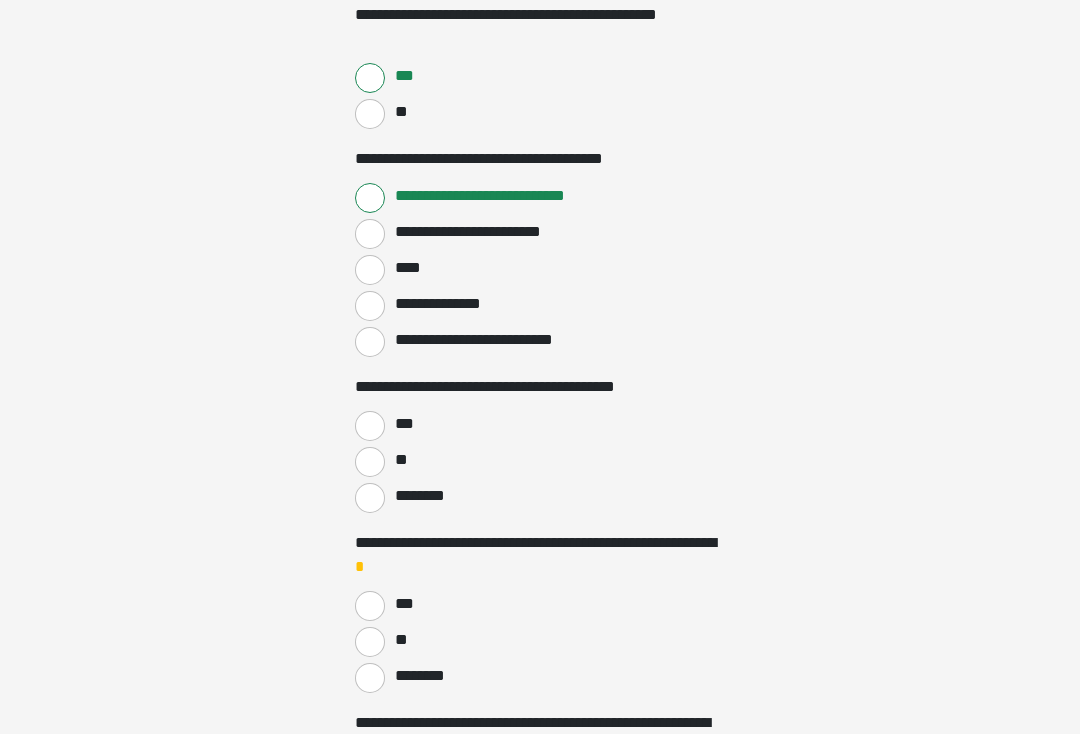 click on "***" at bounding box center [370, 426] 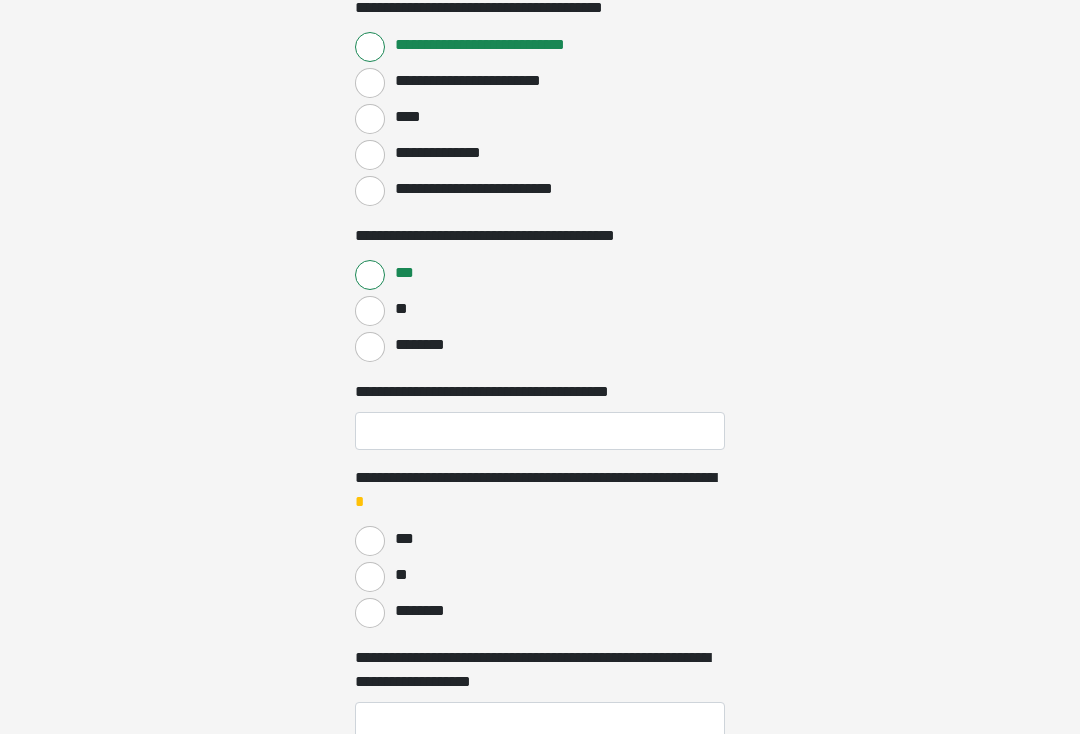 scroll, scrollTop: 1057, scrollLeft: 0, axis: vertical 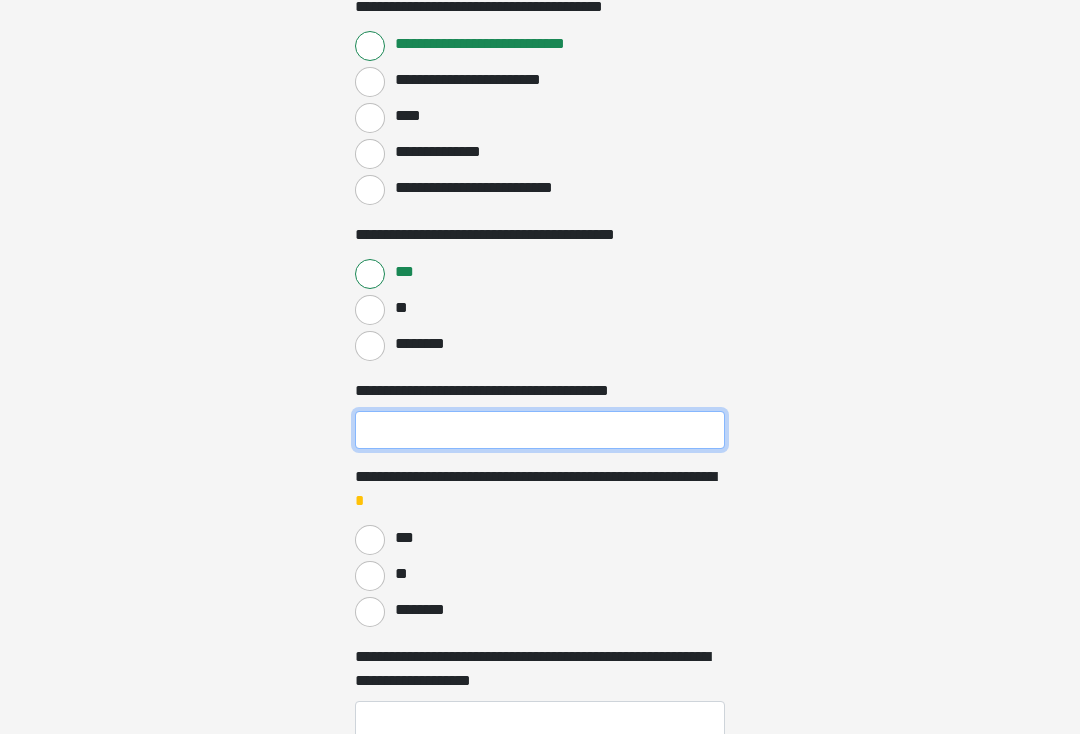 click on "**********" at bounding box center (540, 430) 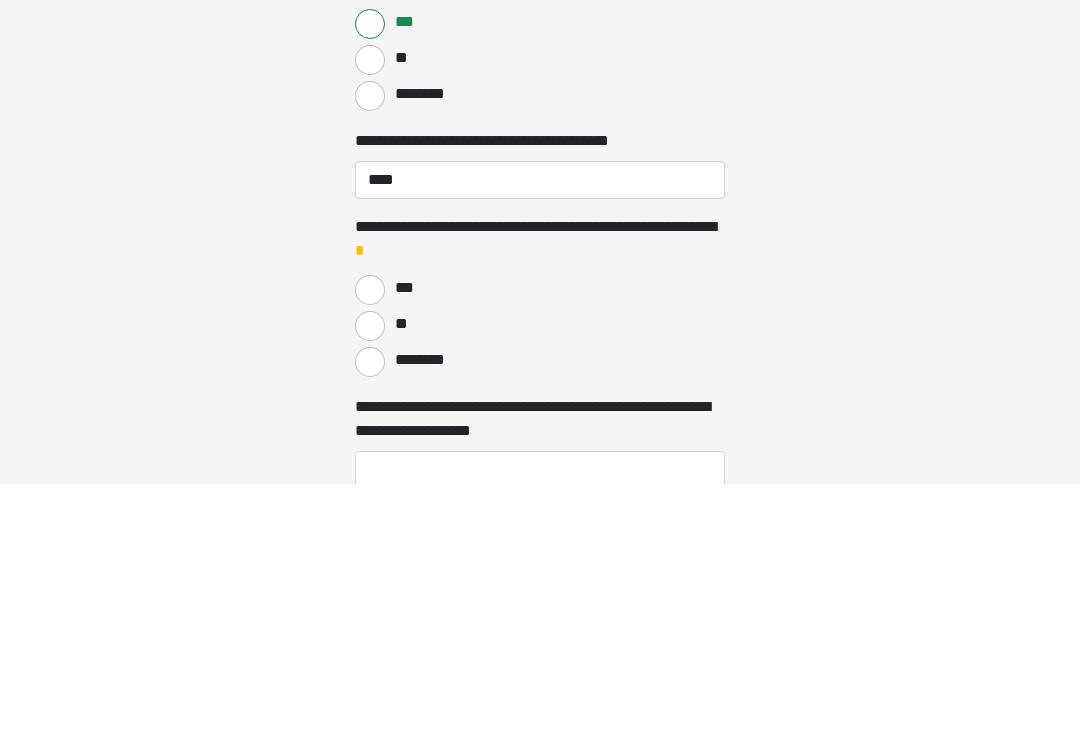 scroll, scrollTop: 1307, scrollLeft: 0, axis: vertical 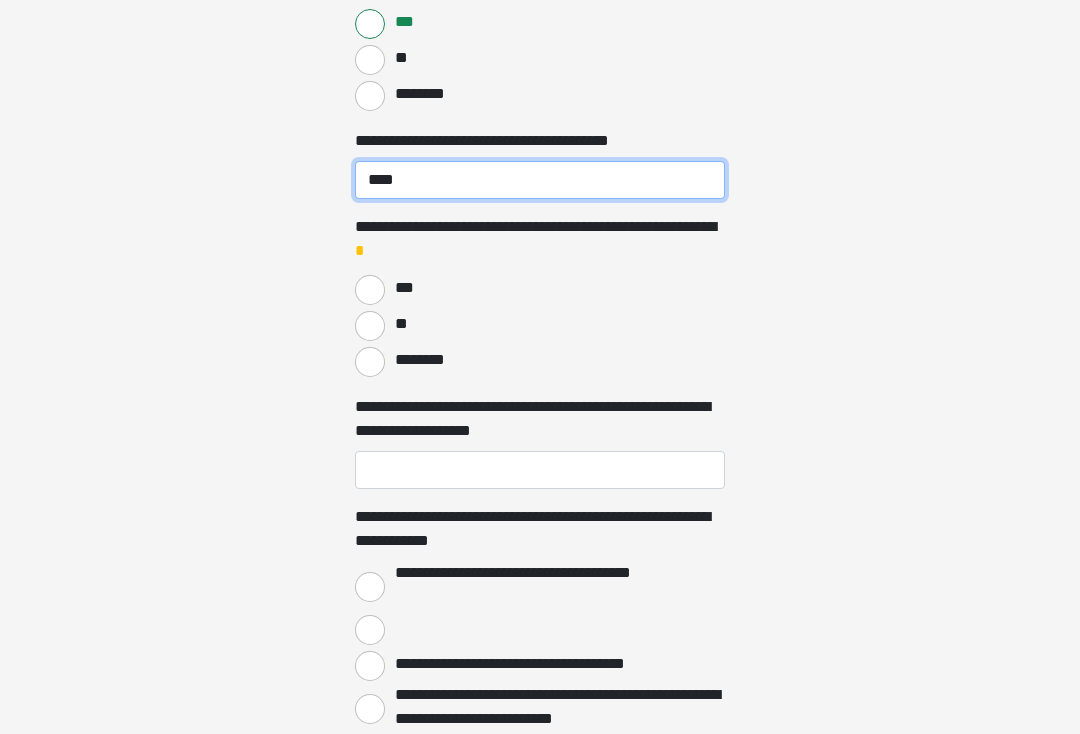 type on "****" 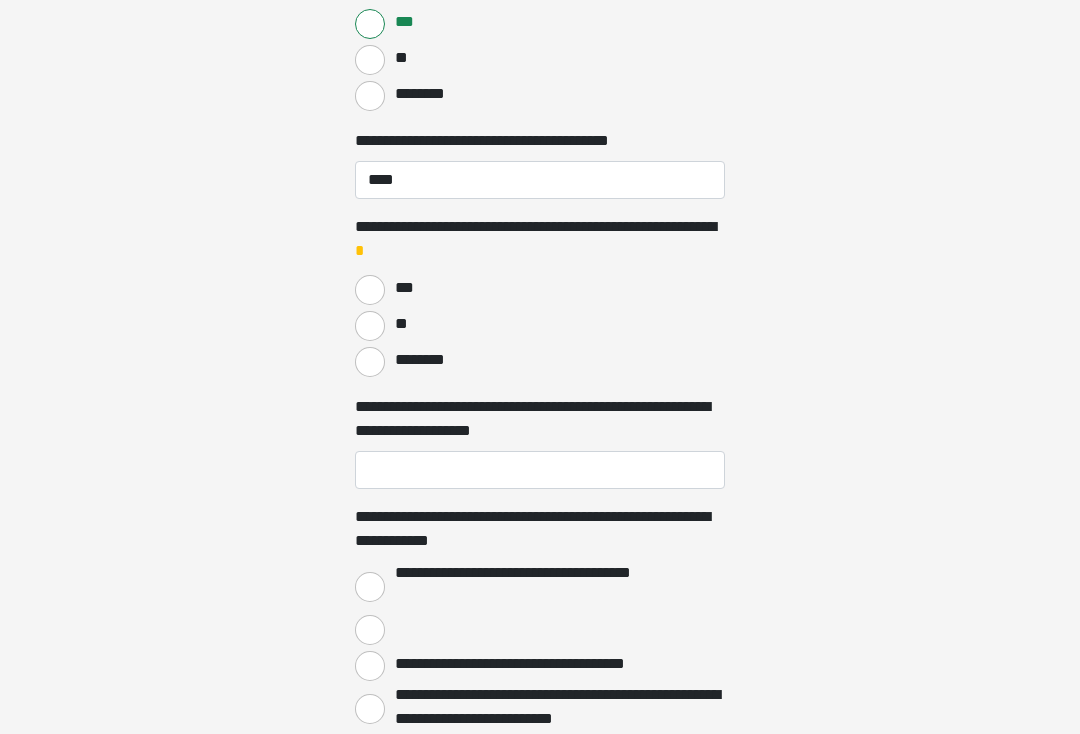 click on "**" at bounding box center (370, 326) 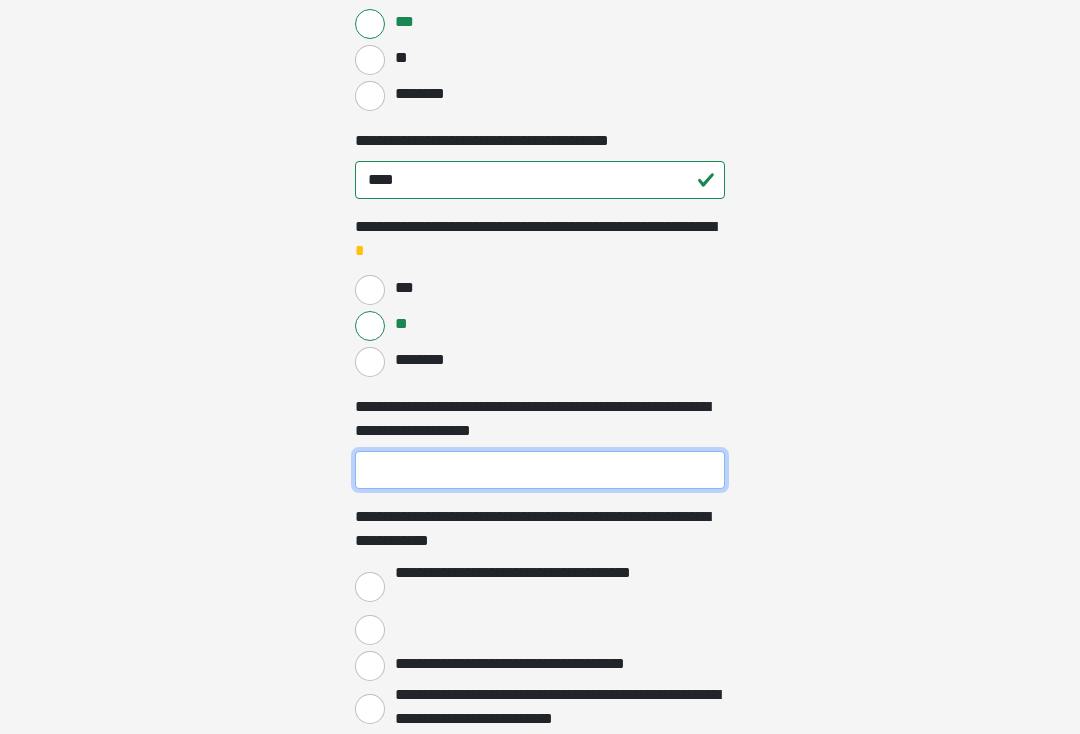 click on "**********" at bounding box center [540, 470] 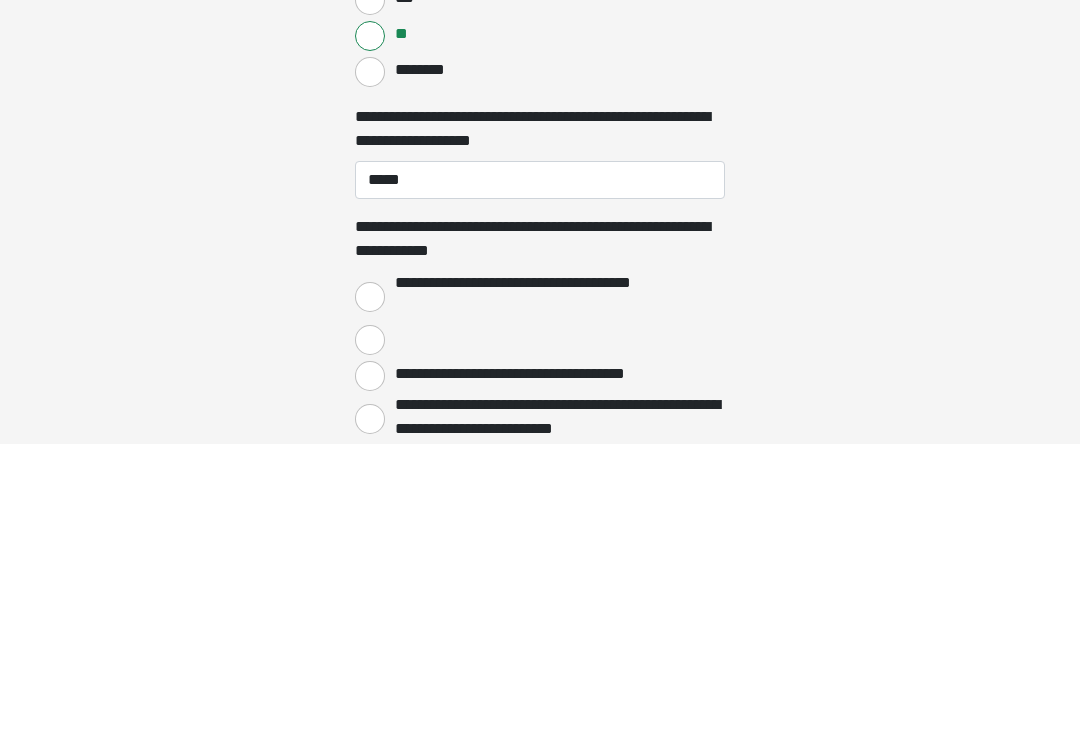 scroll, scrollTop: 1597, scrollLeft: 0, axis: vertical 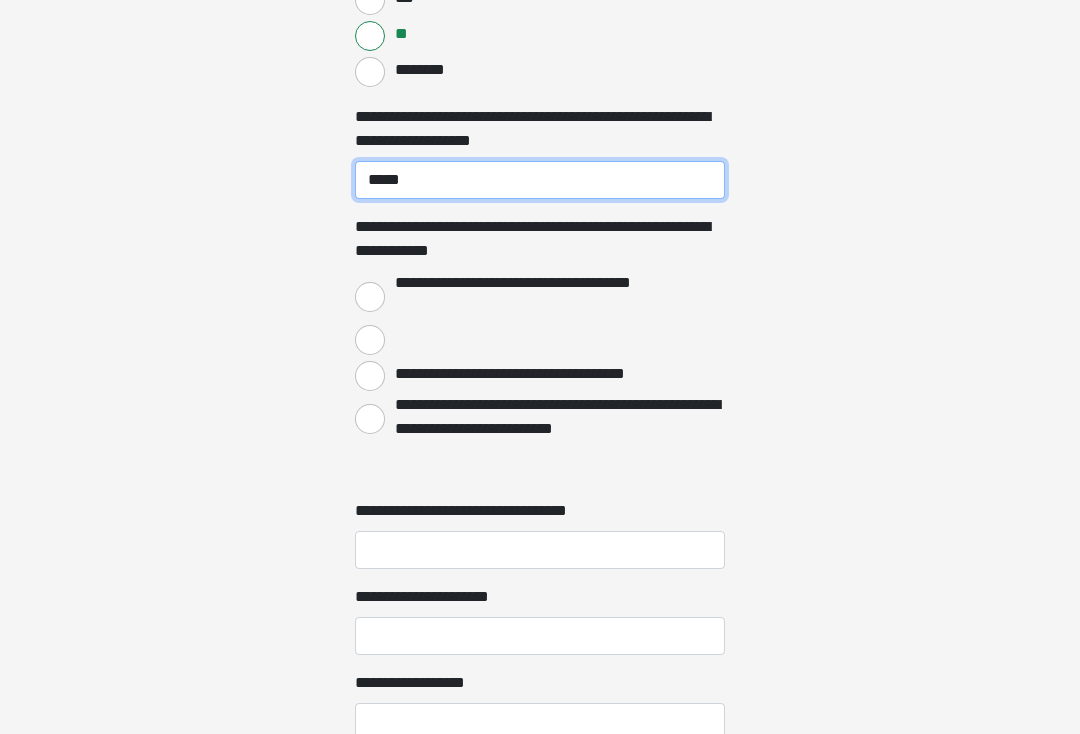 type on "*****" 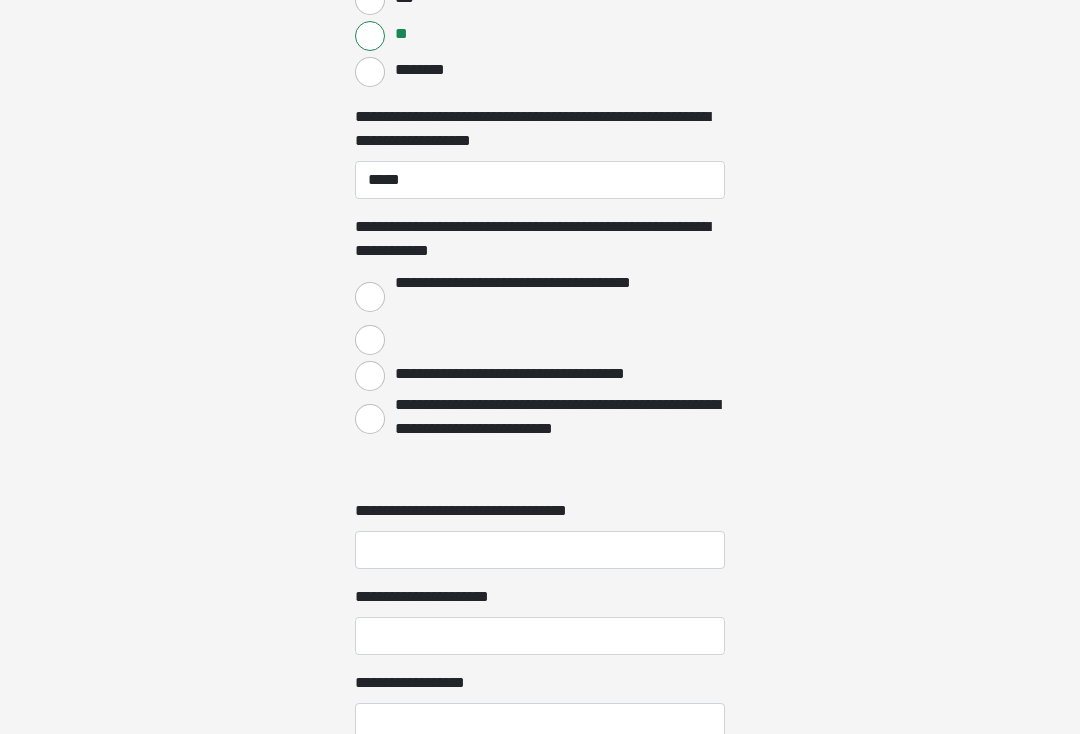 click on "**********" at bounding box center (370, 297) 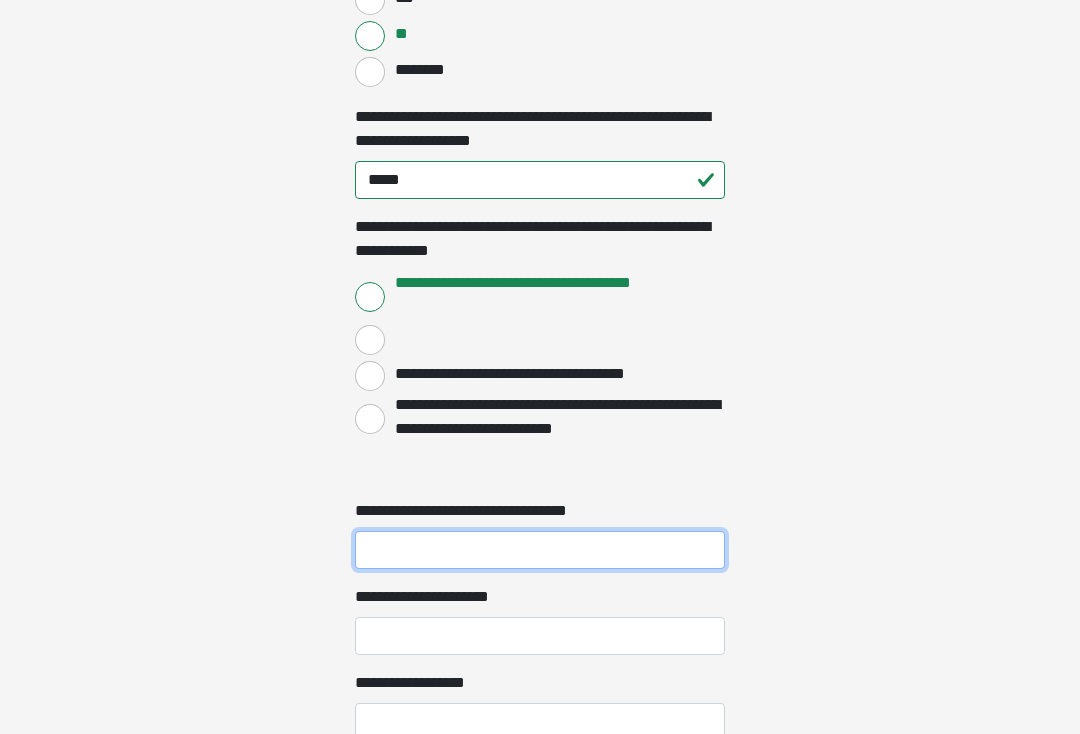 click on "**********" at bounding box center (540, 550) 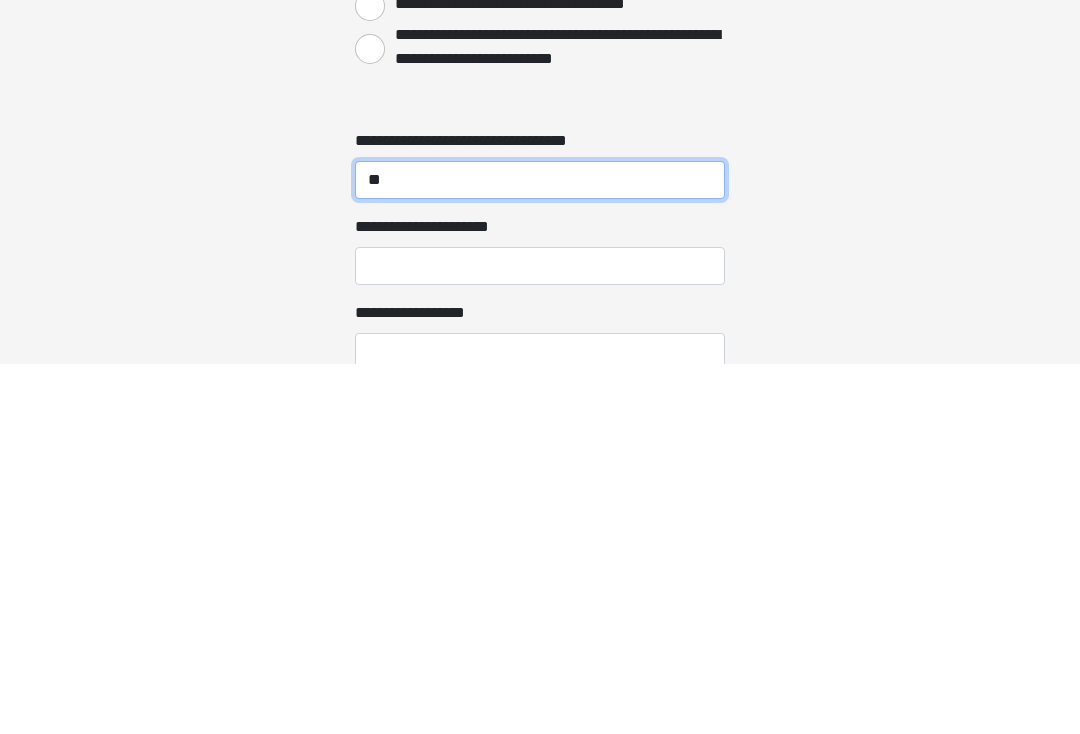 type on "**" 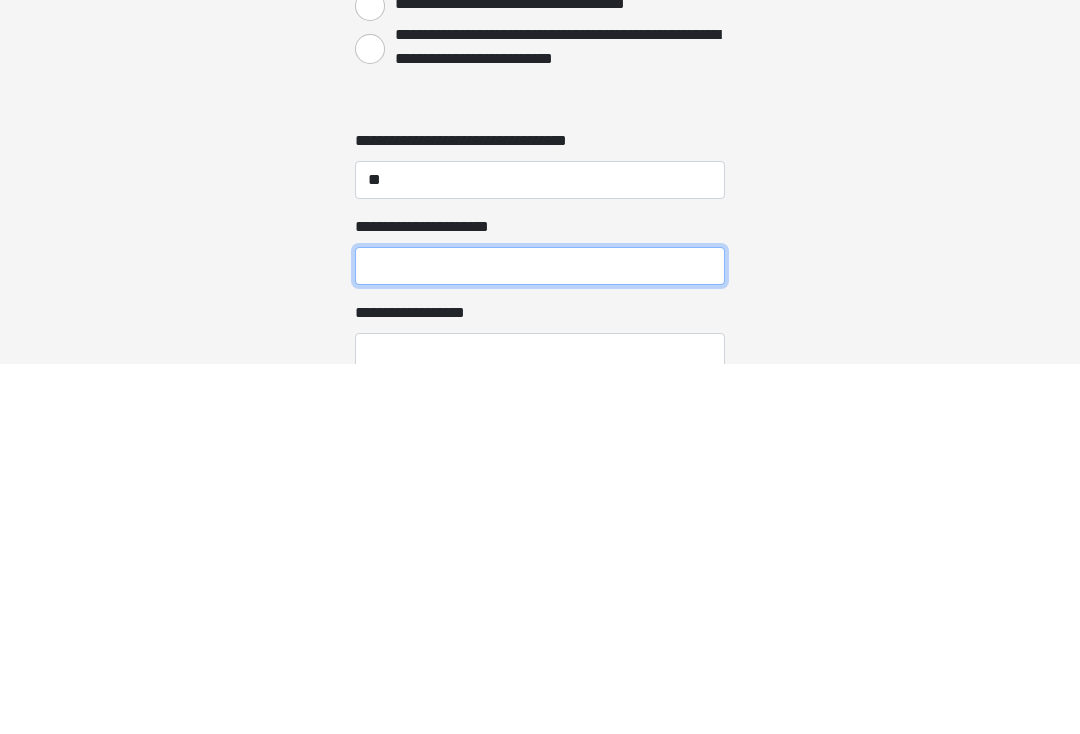 click on "**********" at bounding box center [540, 636] 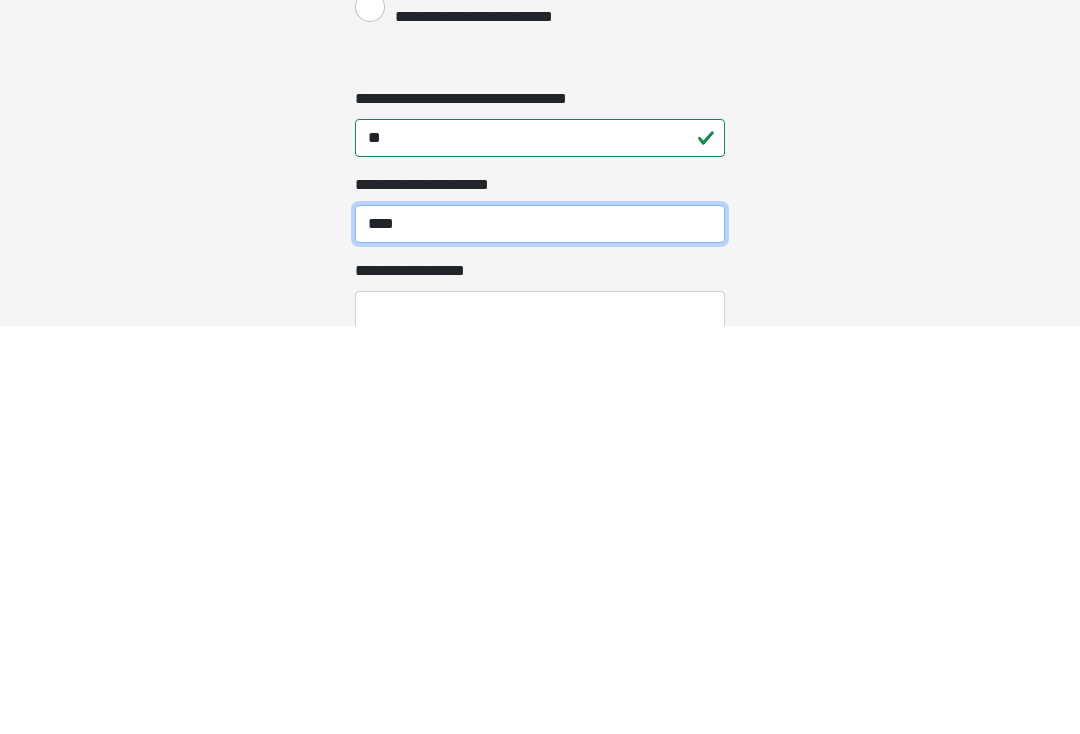 type on "****" 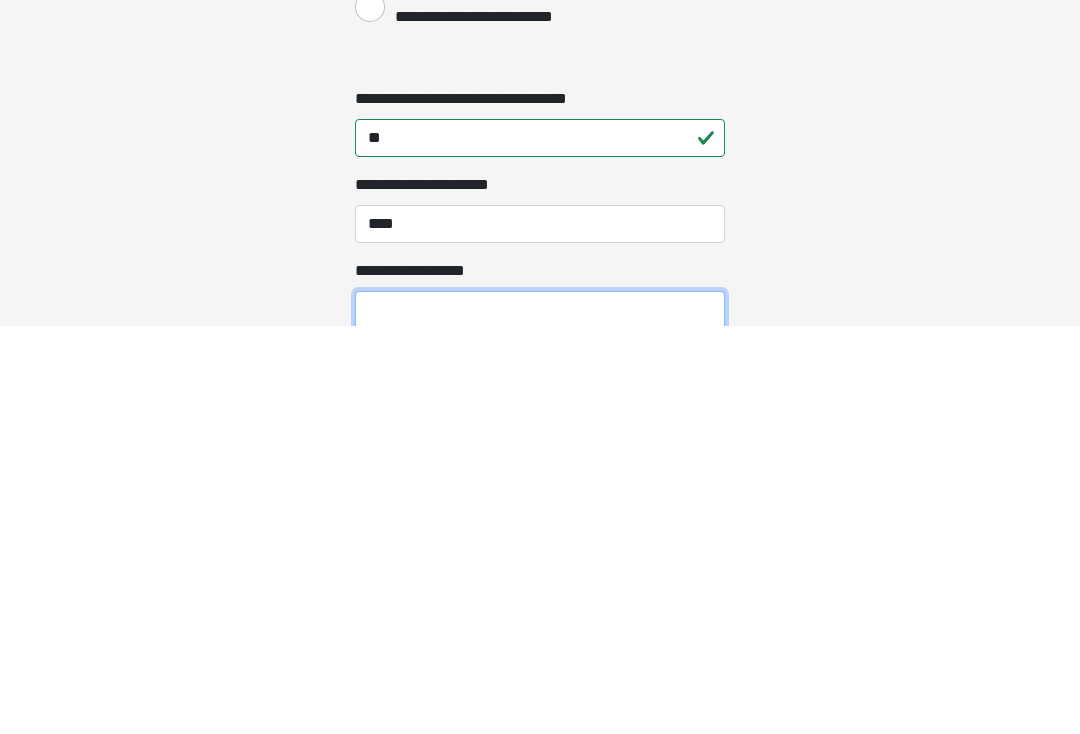 click on "**********" at bounding box center [540, 718] 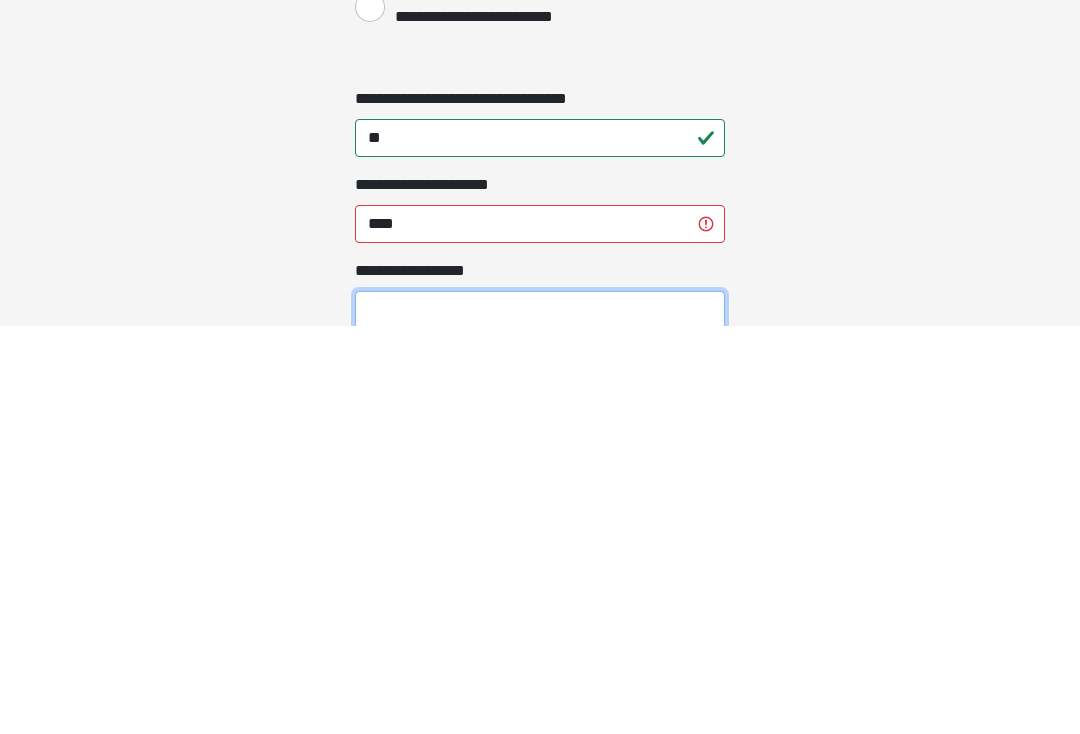 scroll, scrollTop: 1731, scrollLeft: 0, axis: vertical 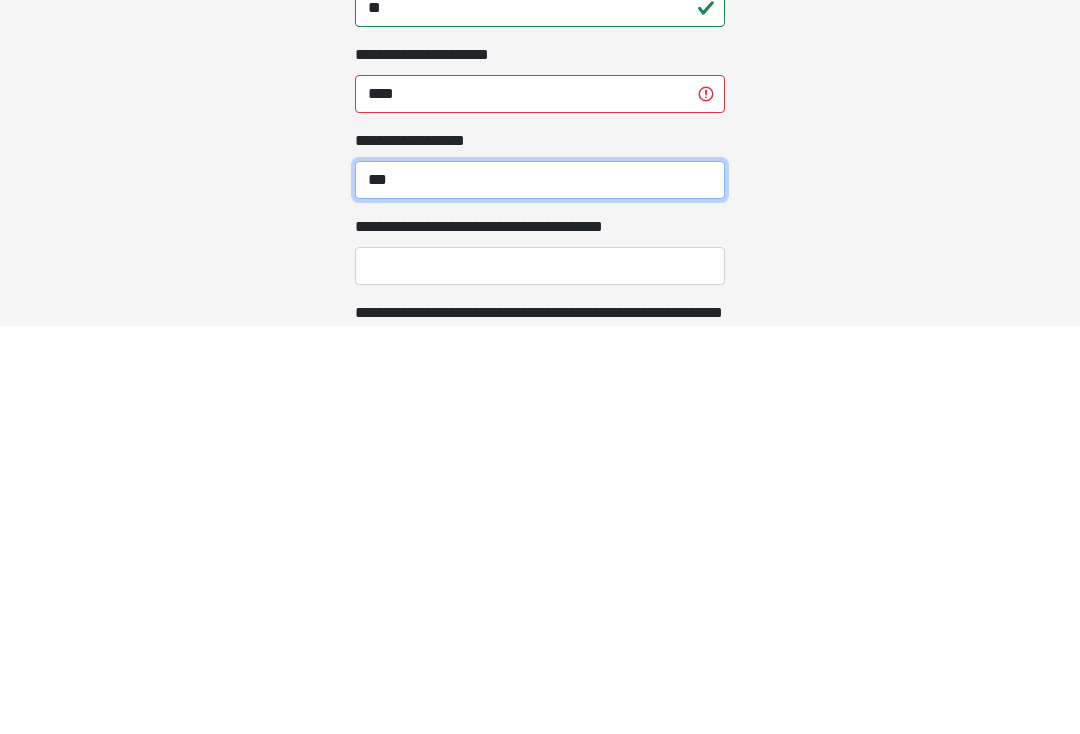 type on "***" 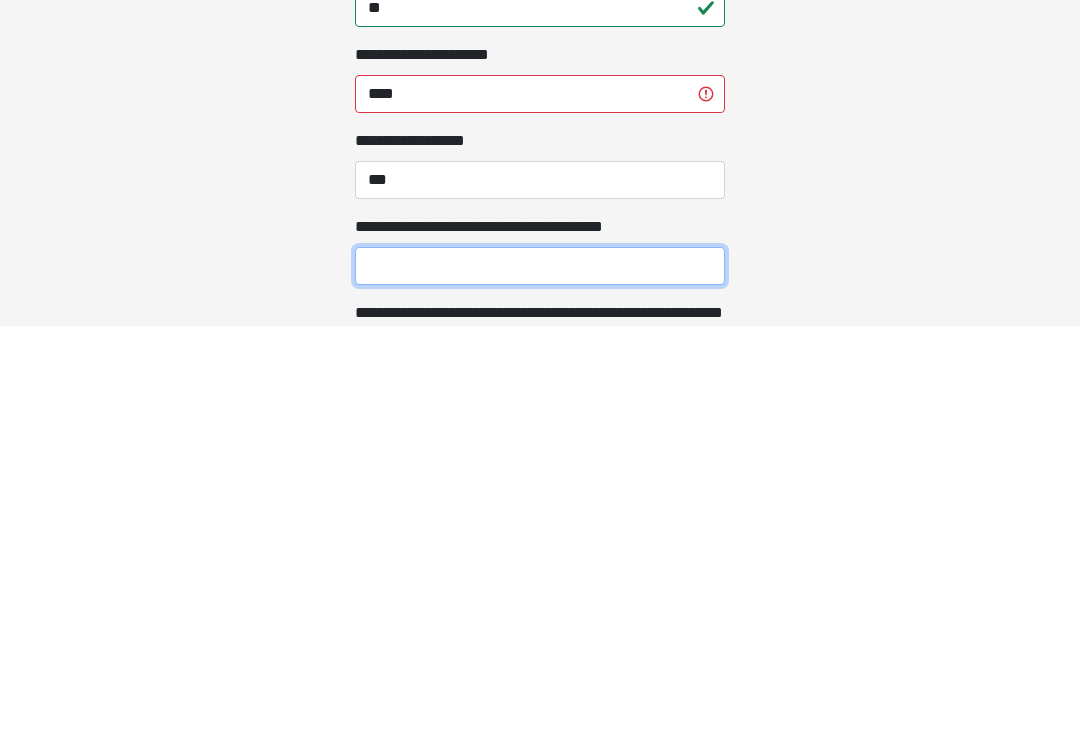 click on "**********" at bounding box center (540, 674) 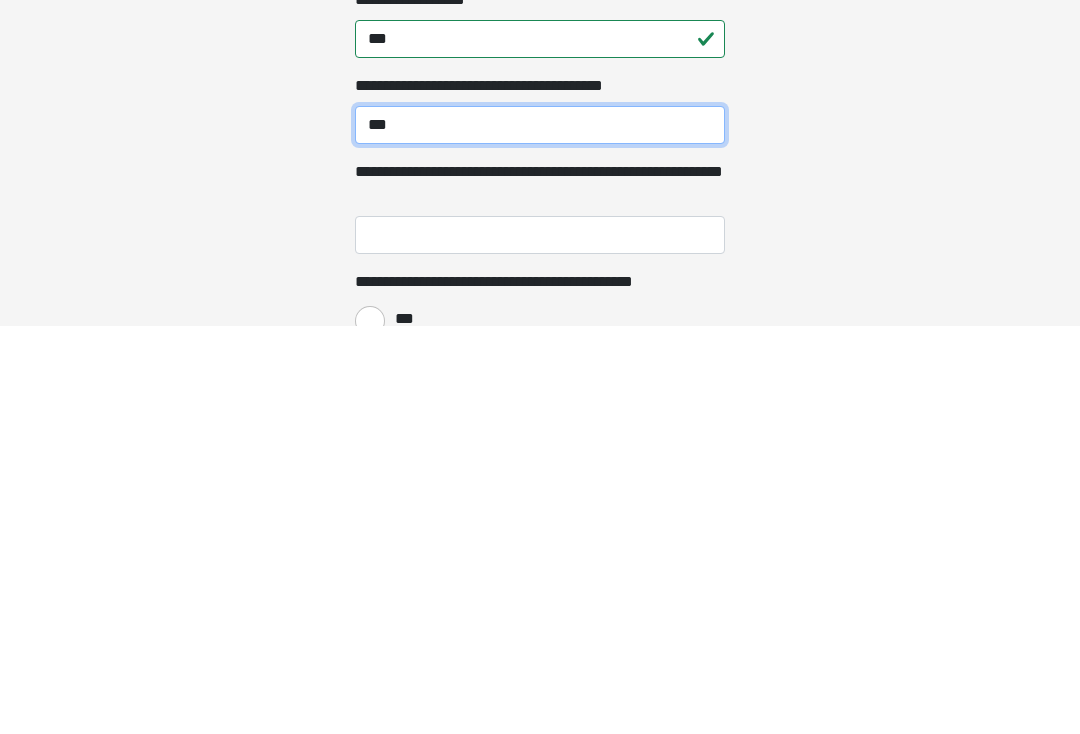 scroll, scrollTop: 1873, scrollLeft: 0, axis: vertical 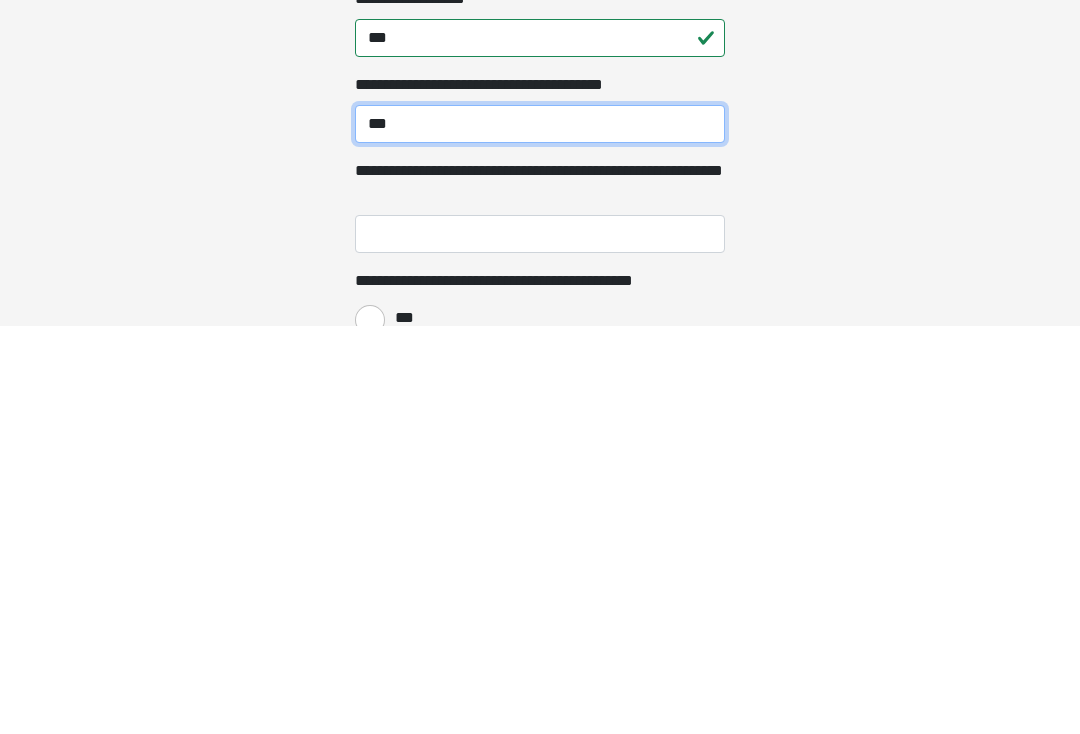 type on "***" 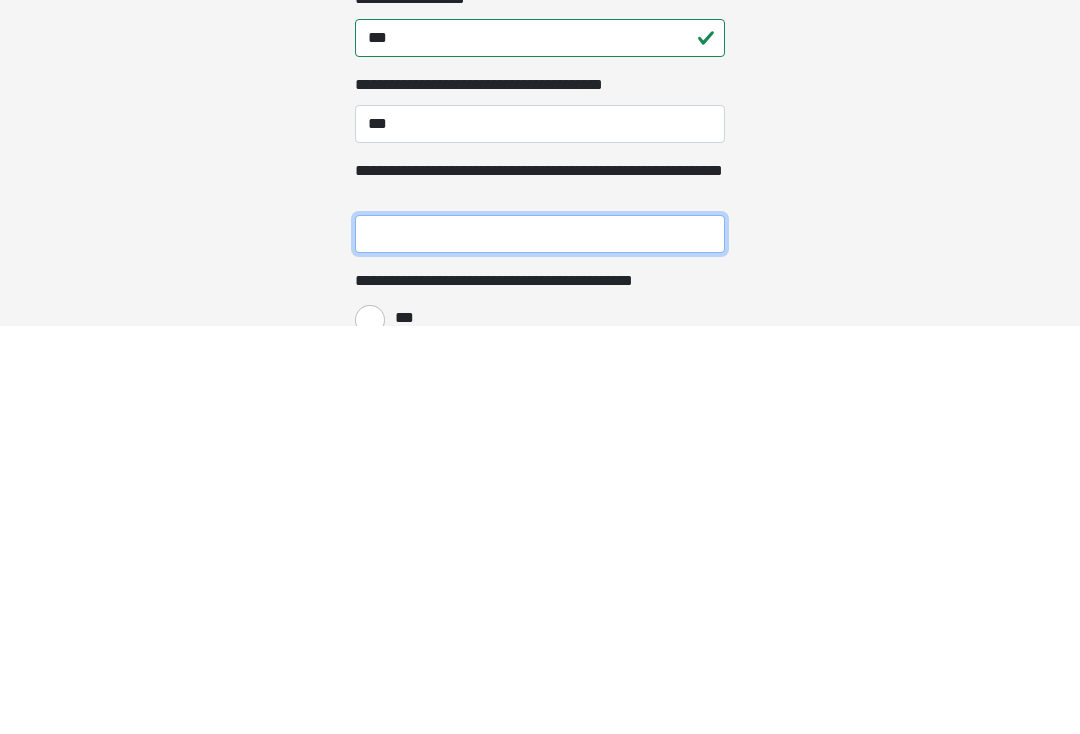 click on "**********" at bounding box center [540, 642] 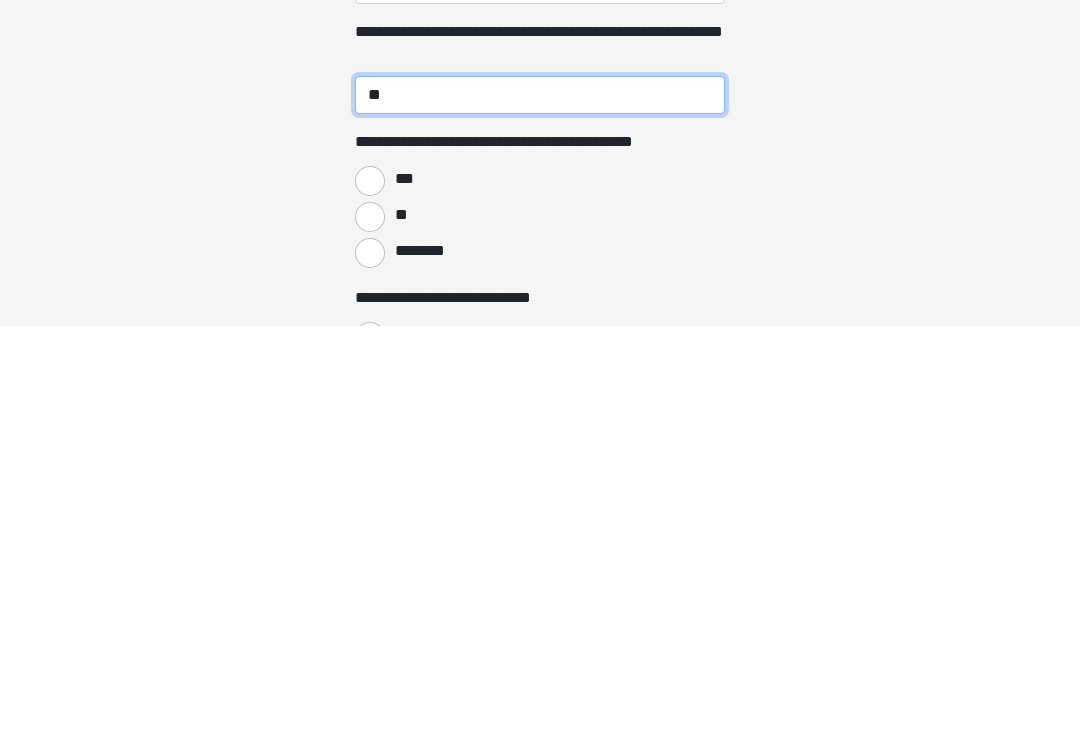 scroll, scrollTop: 2014, scrollLeft: 0, axis: vertical 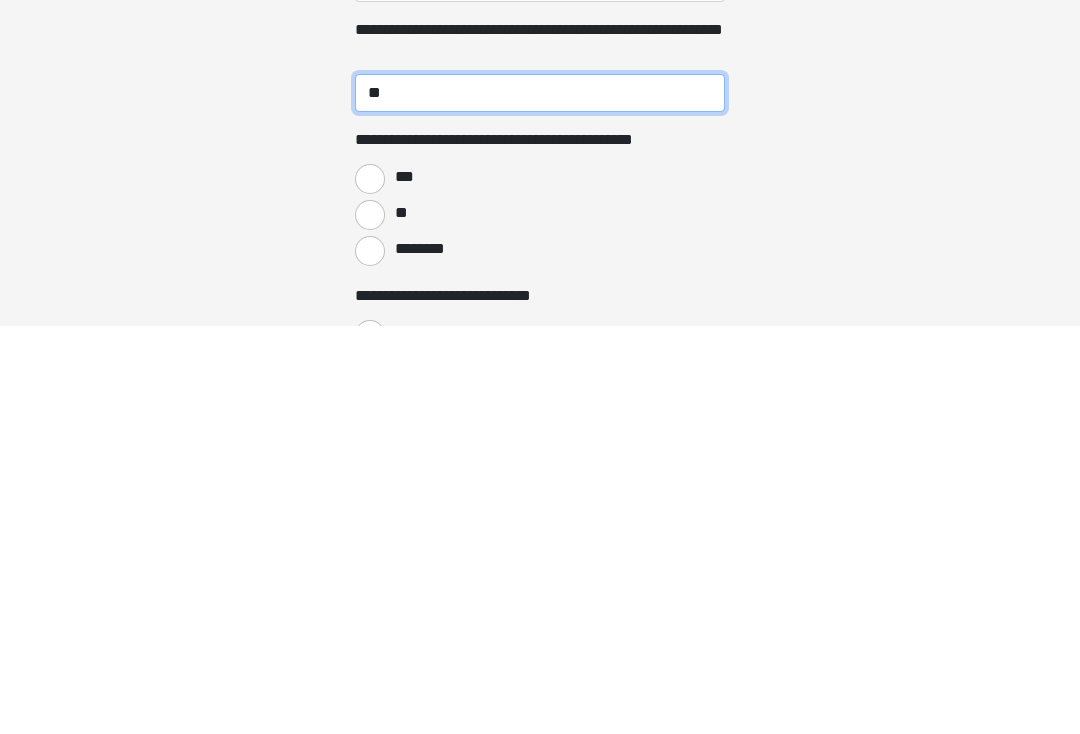 type on "**" 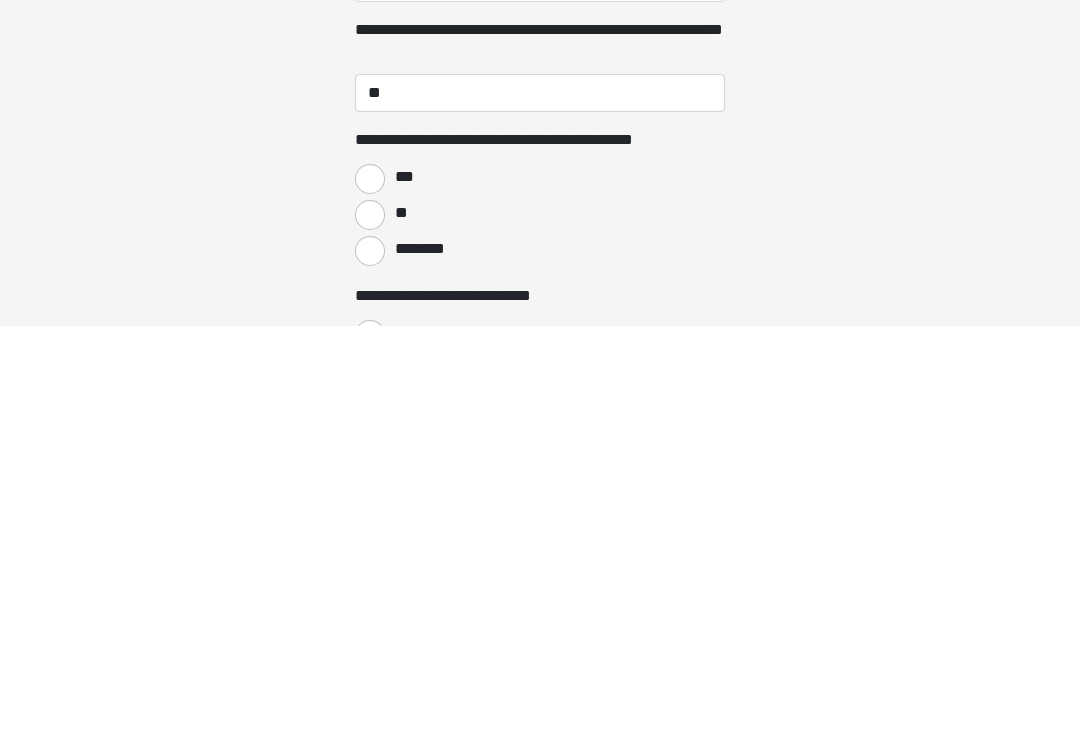 click on "***" at bounding box center (370, 587) 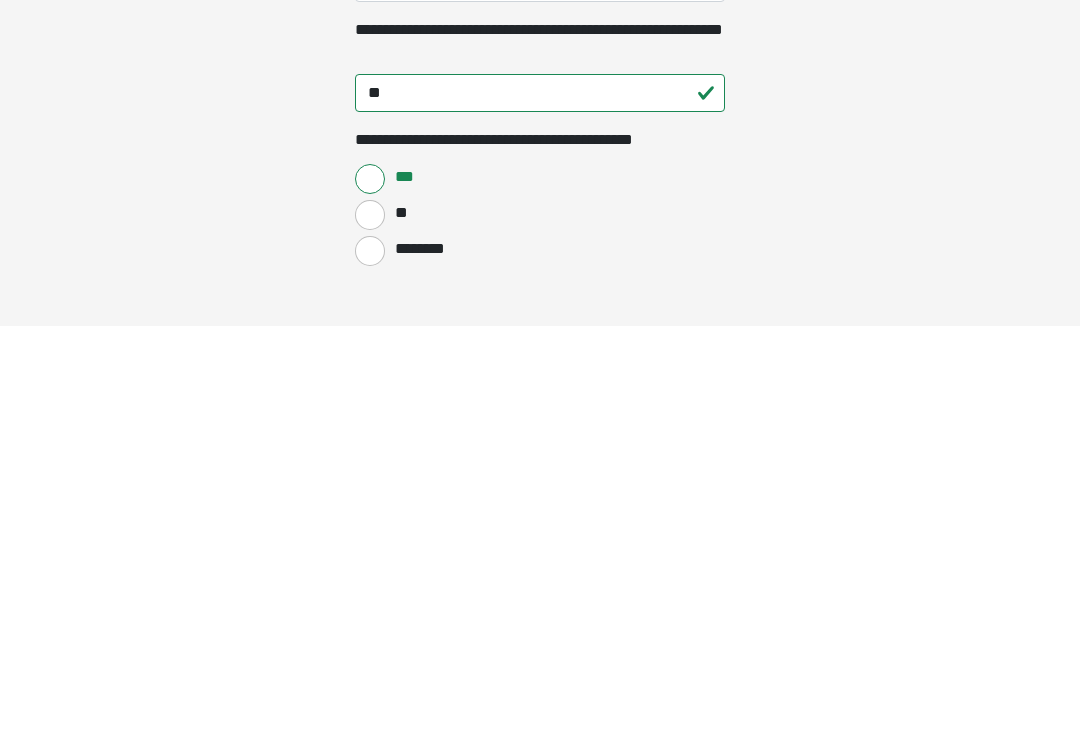 scroll, scrollTop: 2422, scrollLeft: 0, axis: vertical 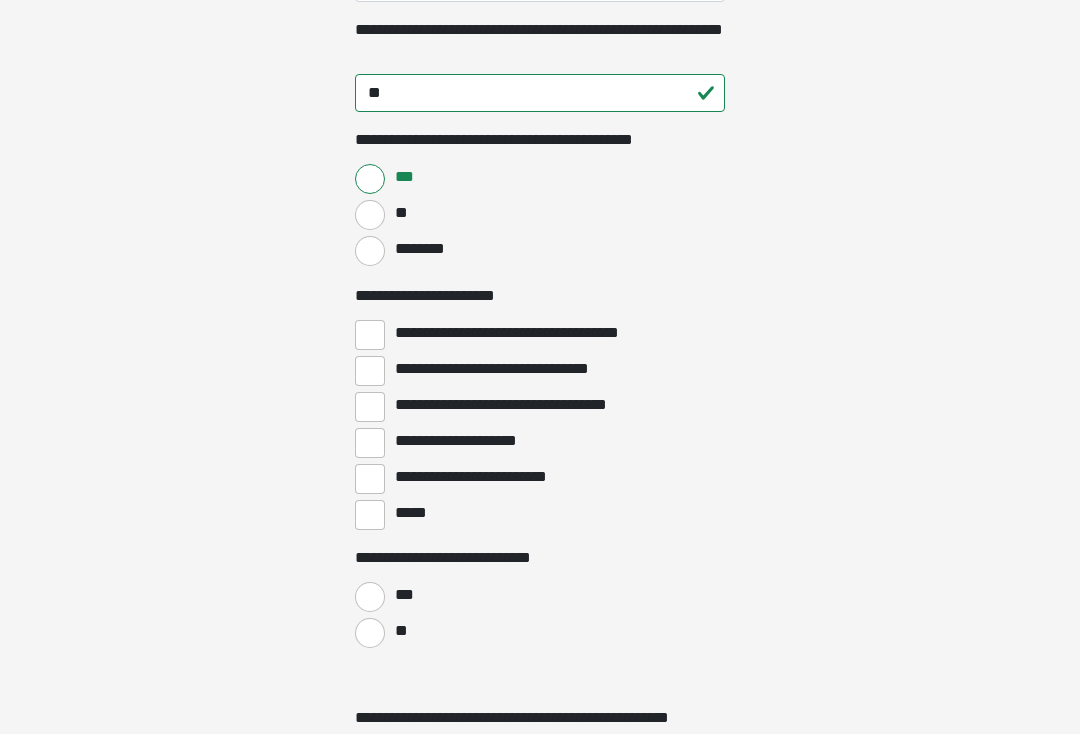 click on "**********" at bounding box center [370, 335] 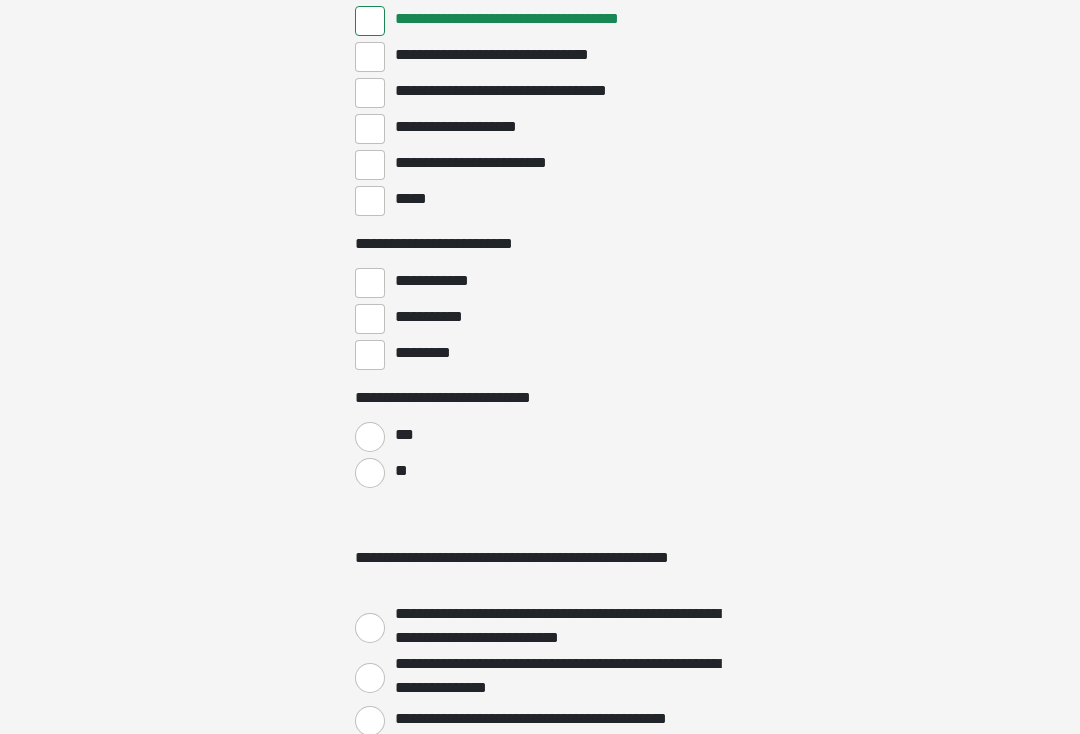 click on "**" at bounding box center (370, 474) 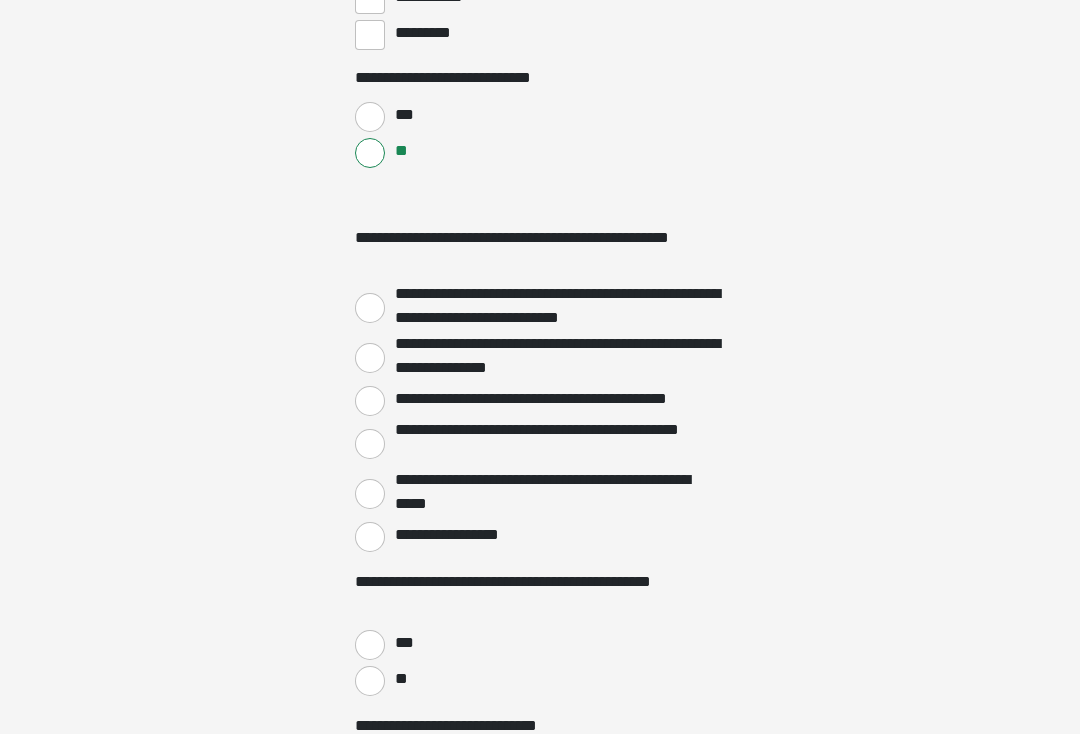 scroll, scrollTop: 3057, scrollLeft: 0, axis: vertical 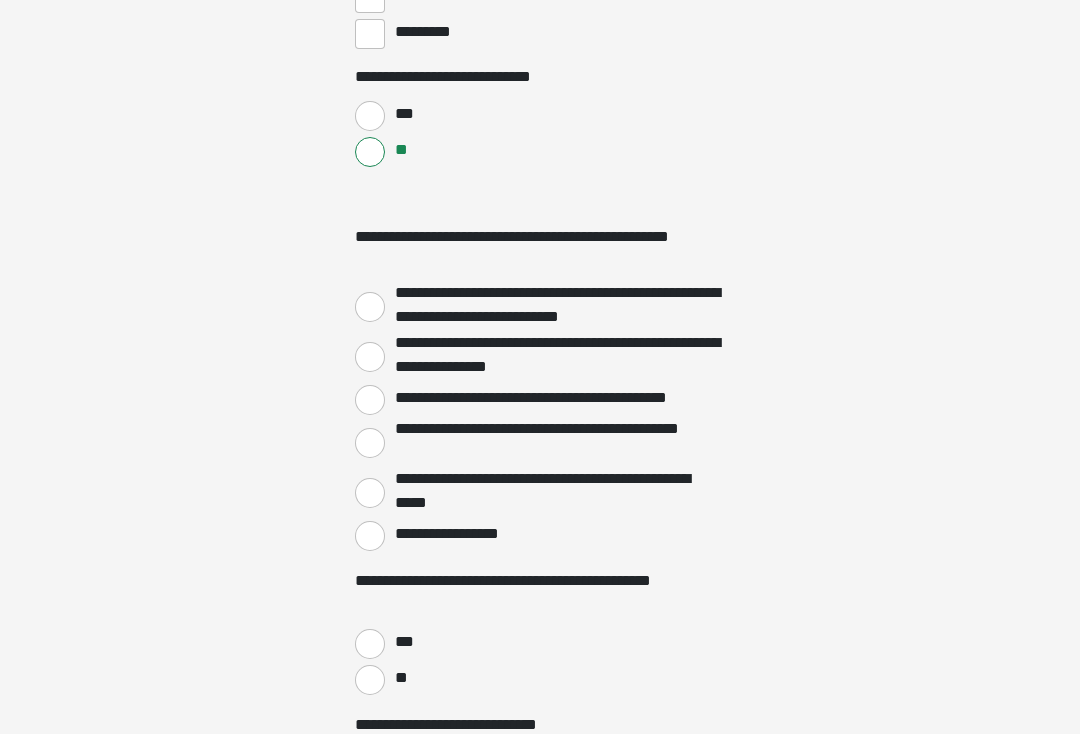 click on "**********" at bounding box center [370, 536] 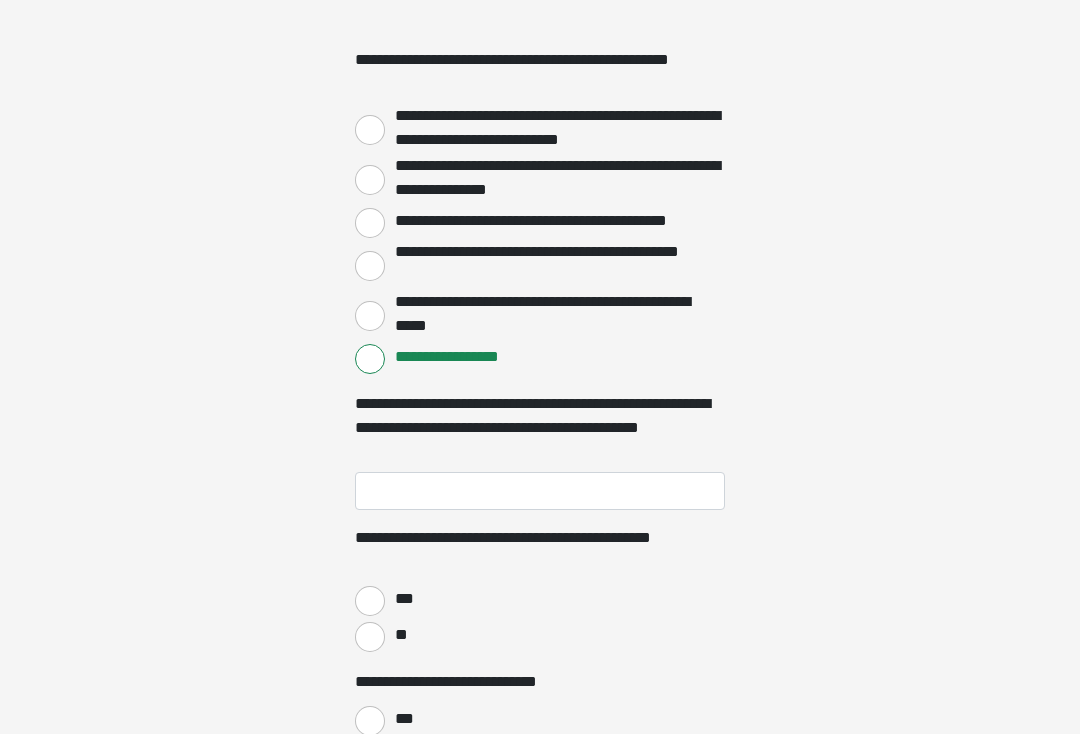 scroll, scrollTop: 3234, scrollLeft: 0, axis: vertical 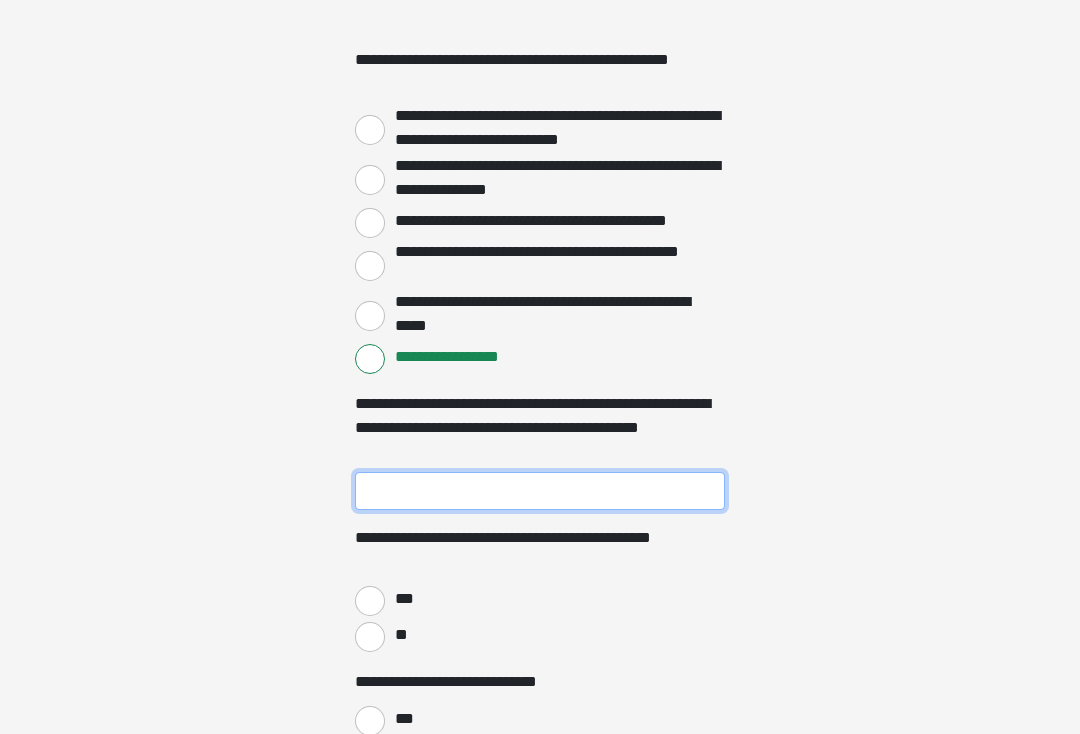 click on "**********" at bounding box center [540, 491] 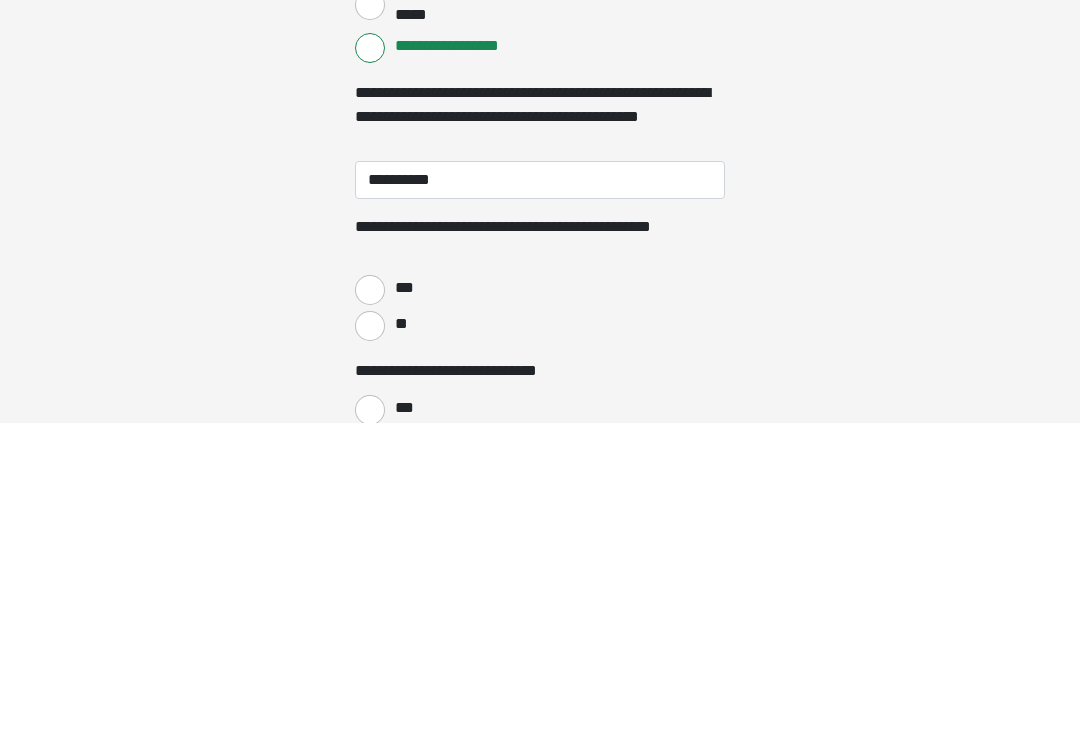 scroll, scrollTop: 3545, scrollLeft: 0, axis: vertical 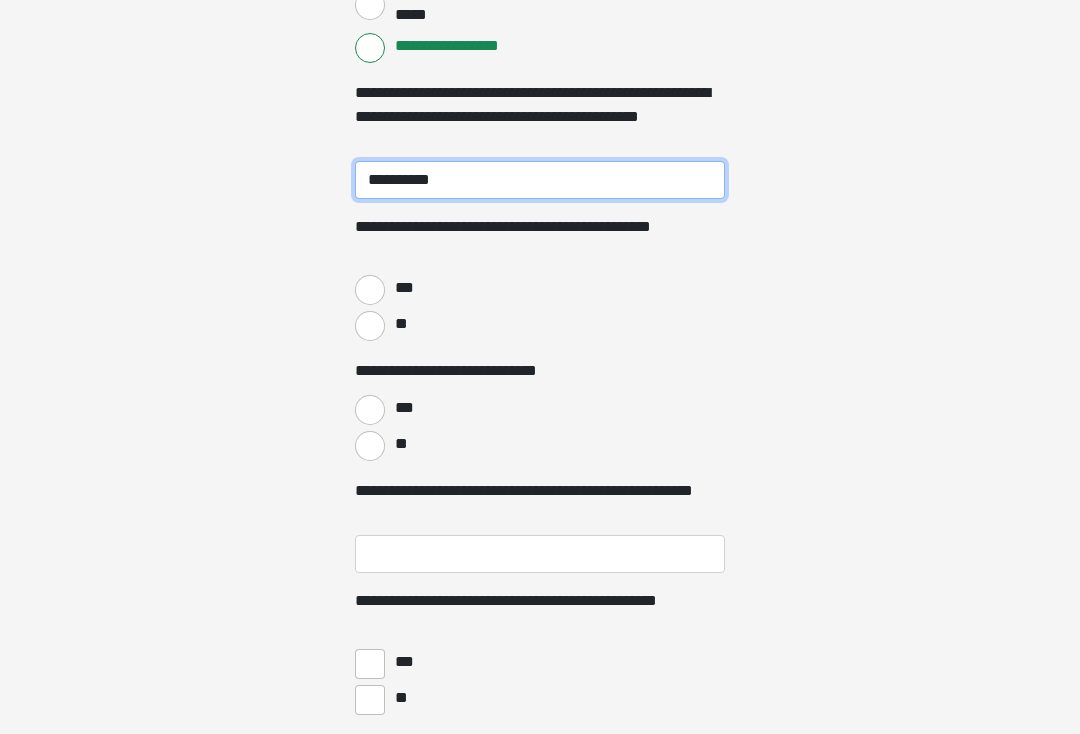type on "**********" 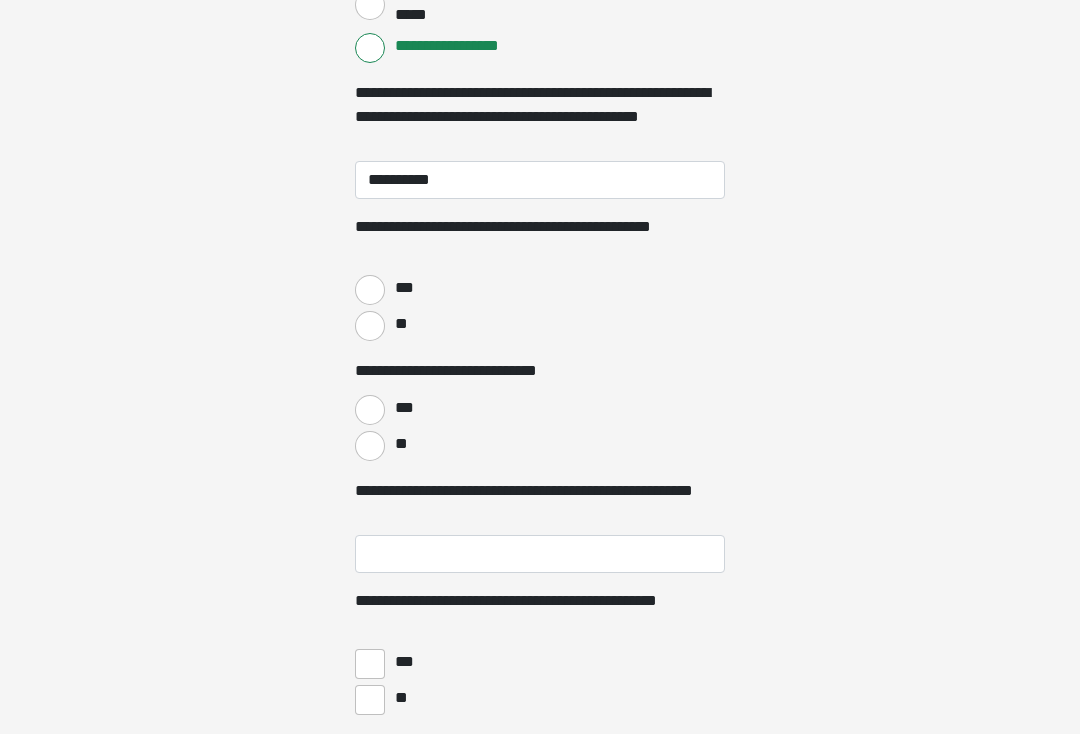 click on "***" at bounding box center [370, 290] 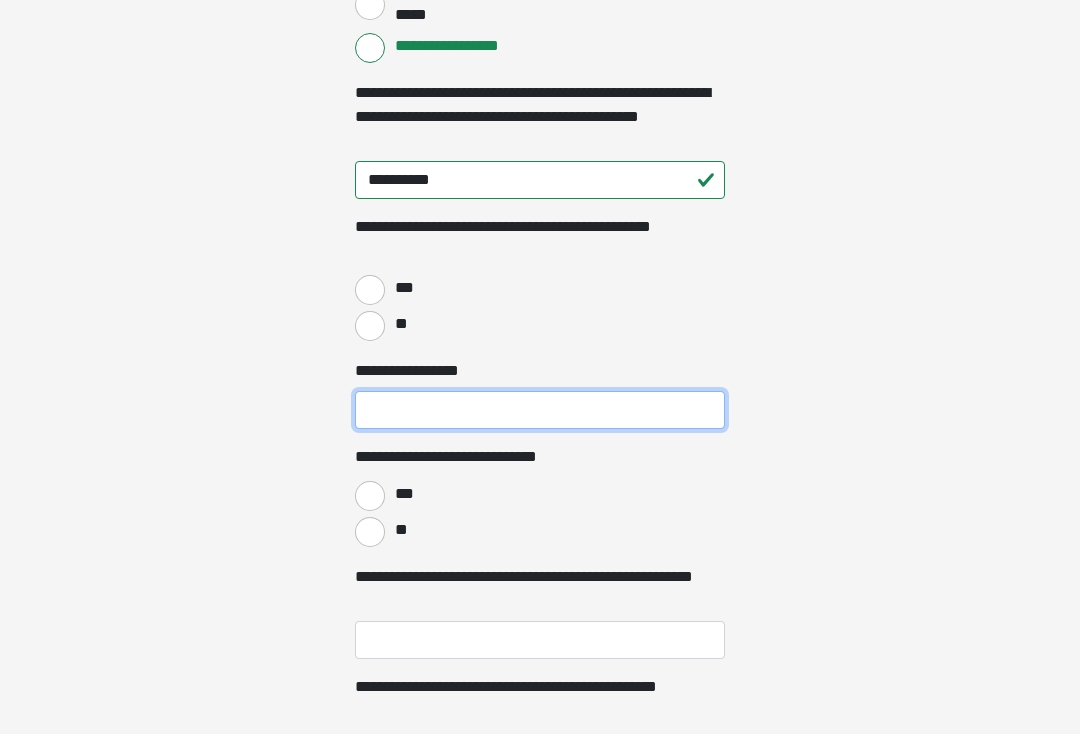 click on "**********" at bounding box center [540, 410] 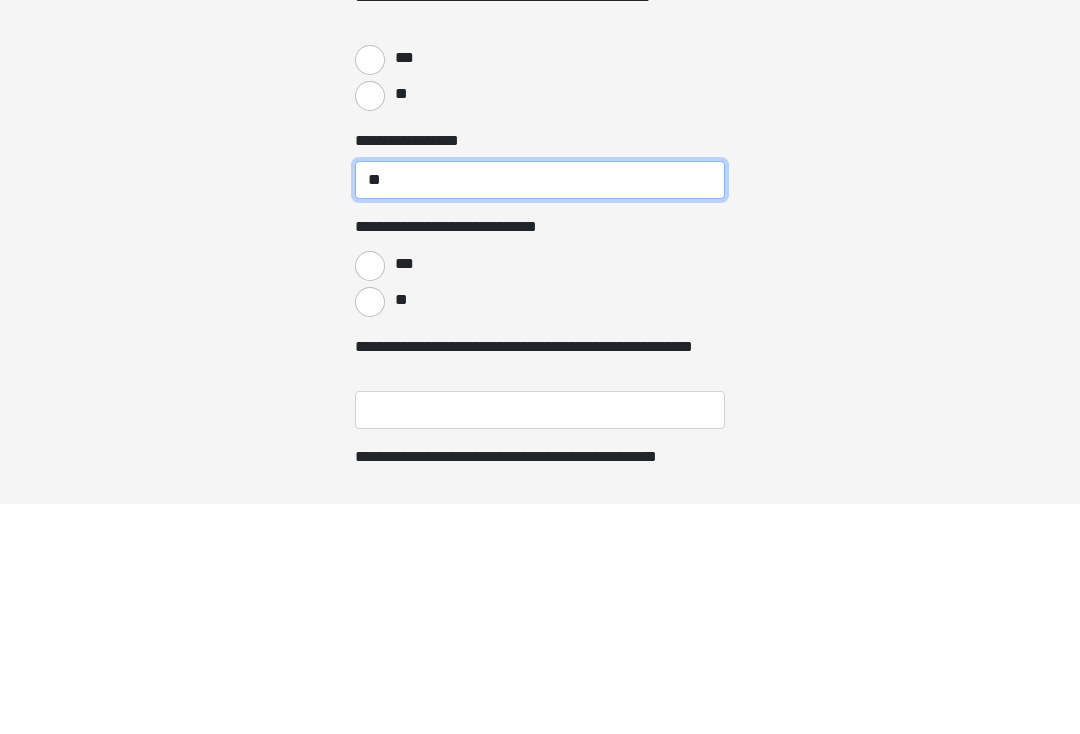 type on "*" 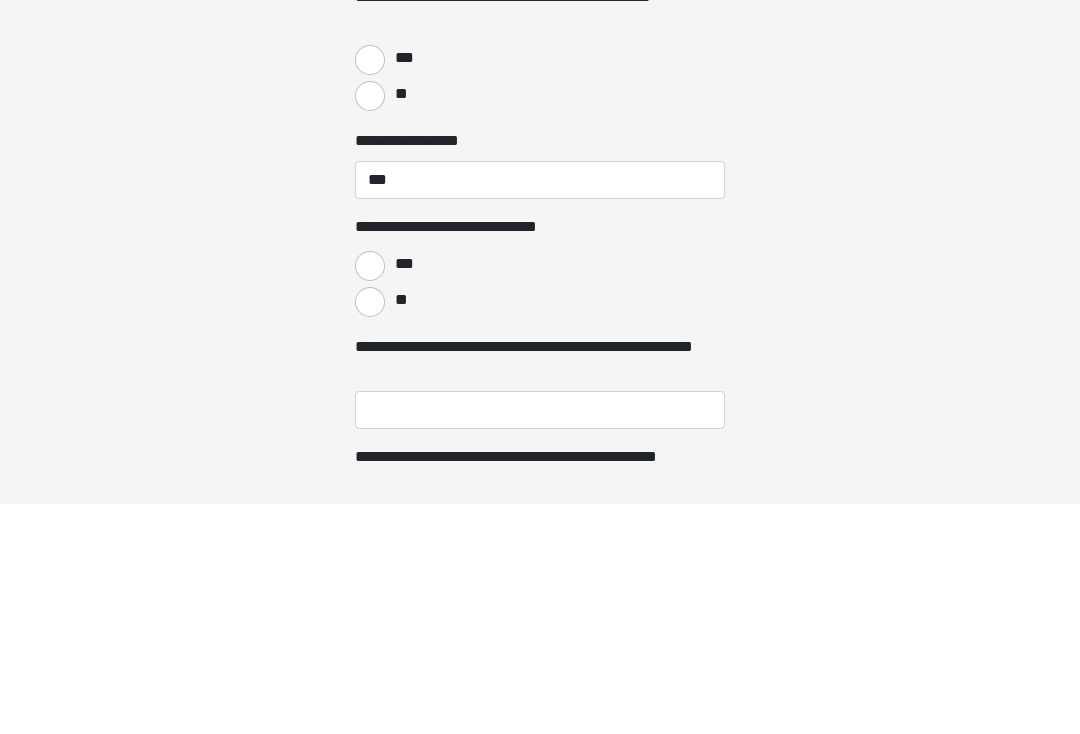 scroll, scrollTop: 3775, scrollLeft: 0, axis: vertical 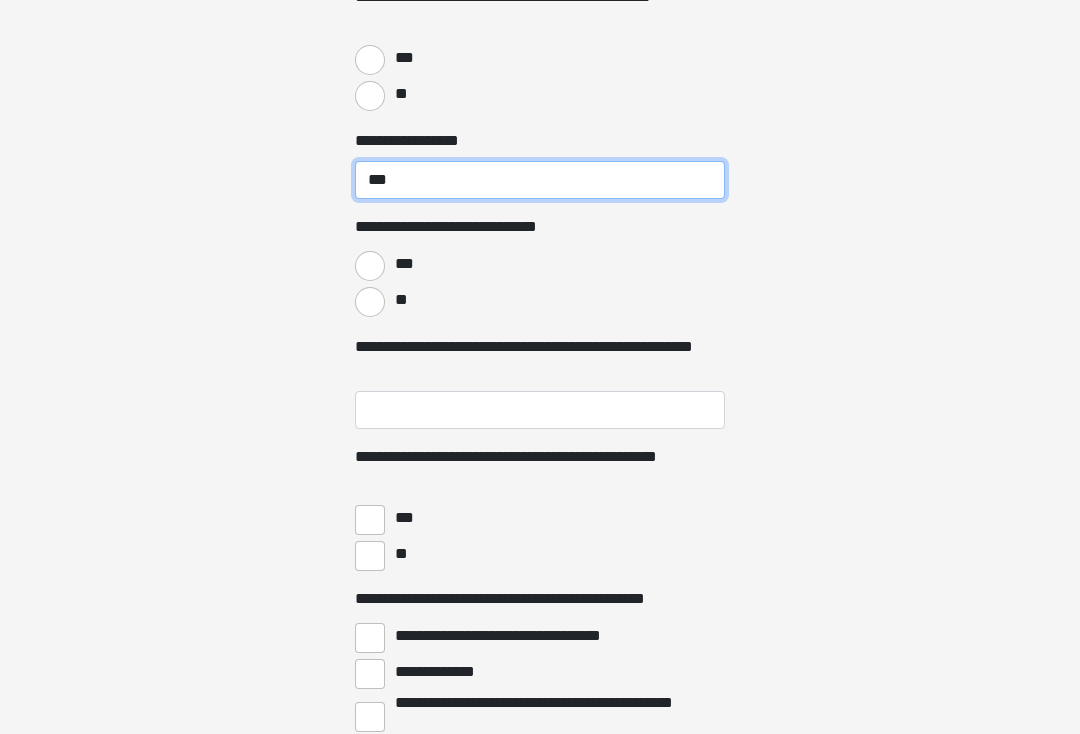 type on "***" 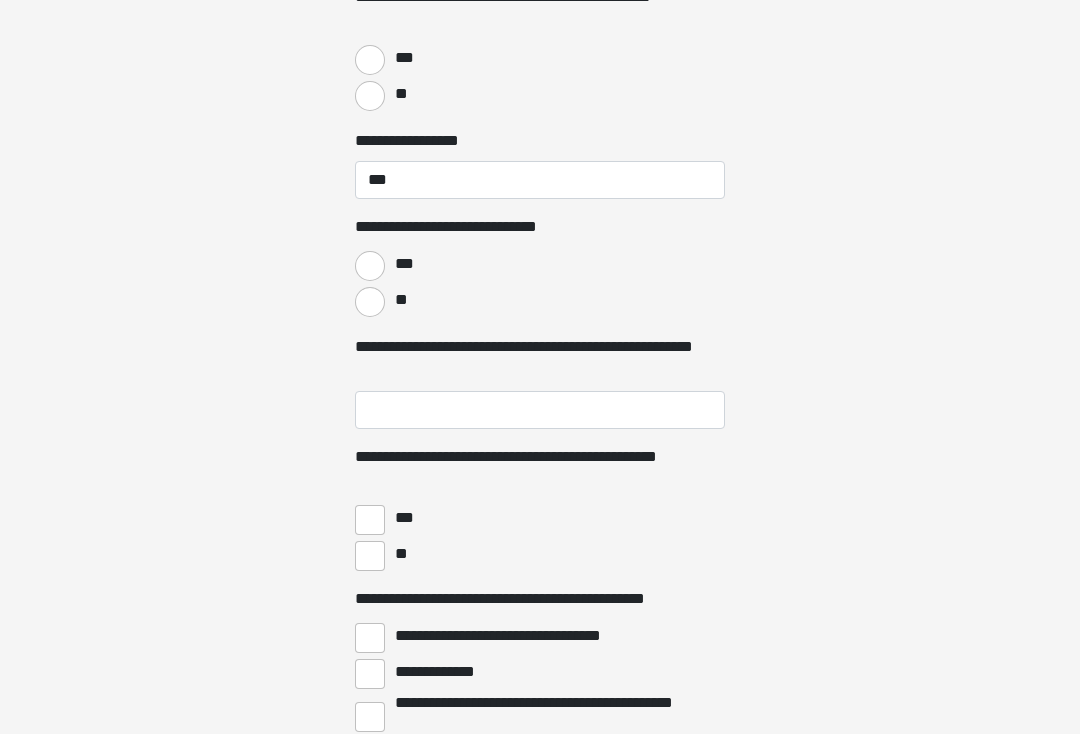 click on "**" at bounding box center (370, 302) 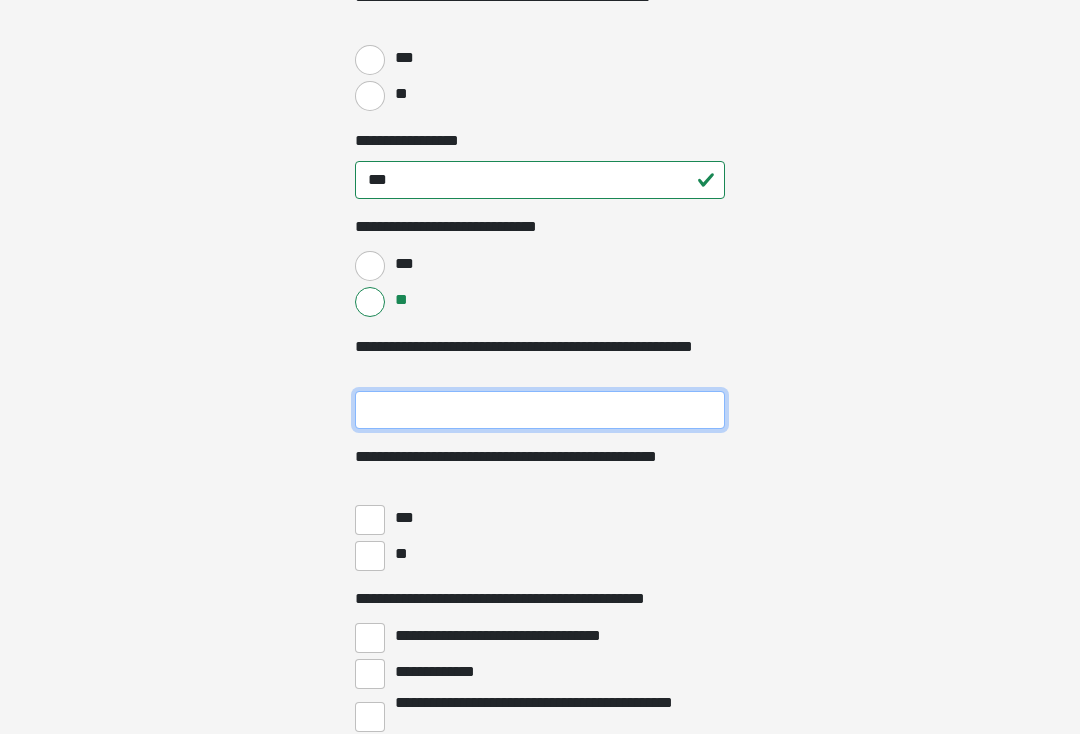 click on "**********" at bounding box center (540, 410) 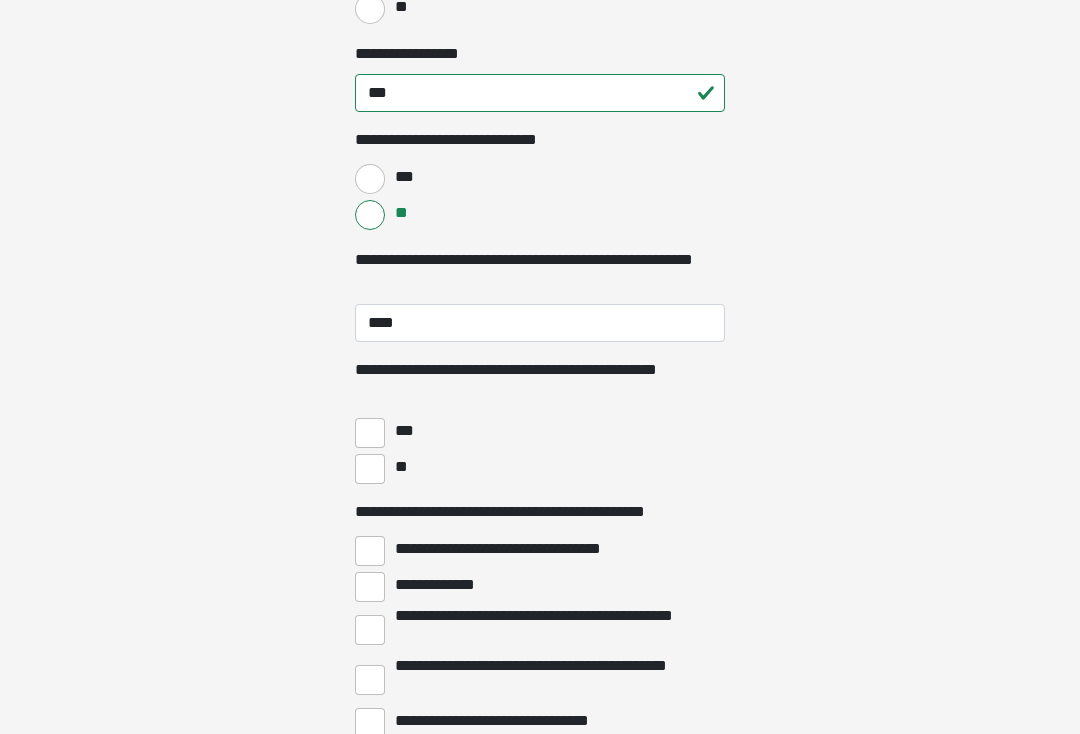 scroll, scrollTop: 3863, scrollLeft: 0, axis: vertical 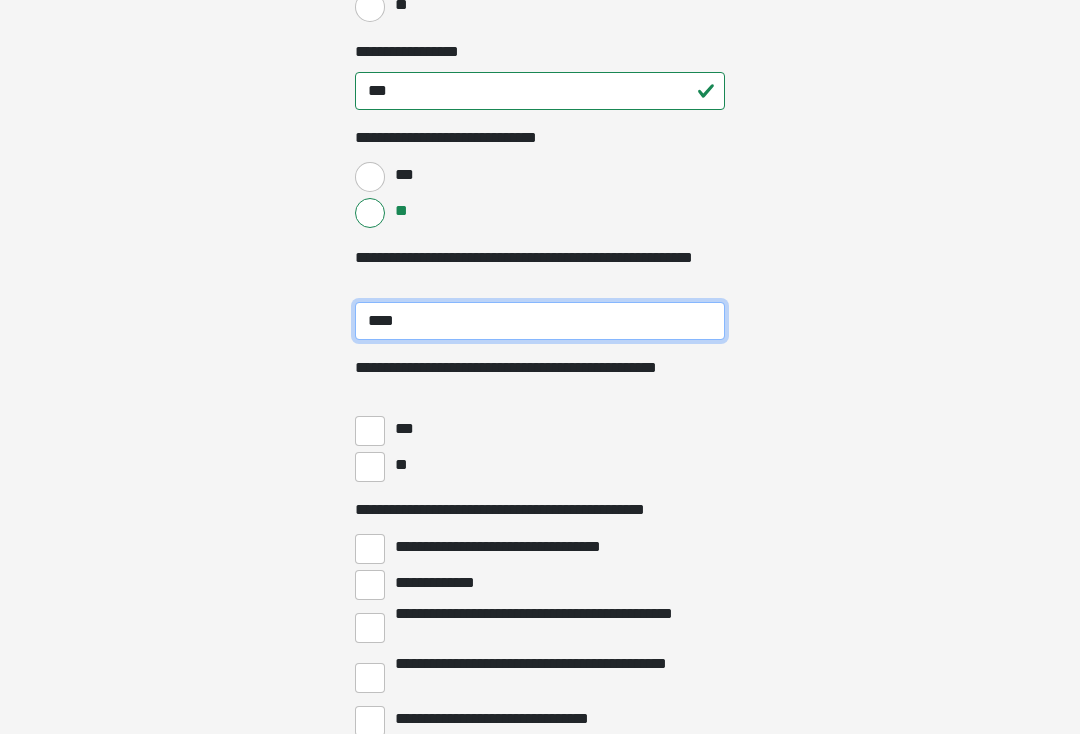 type on "****" 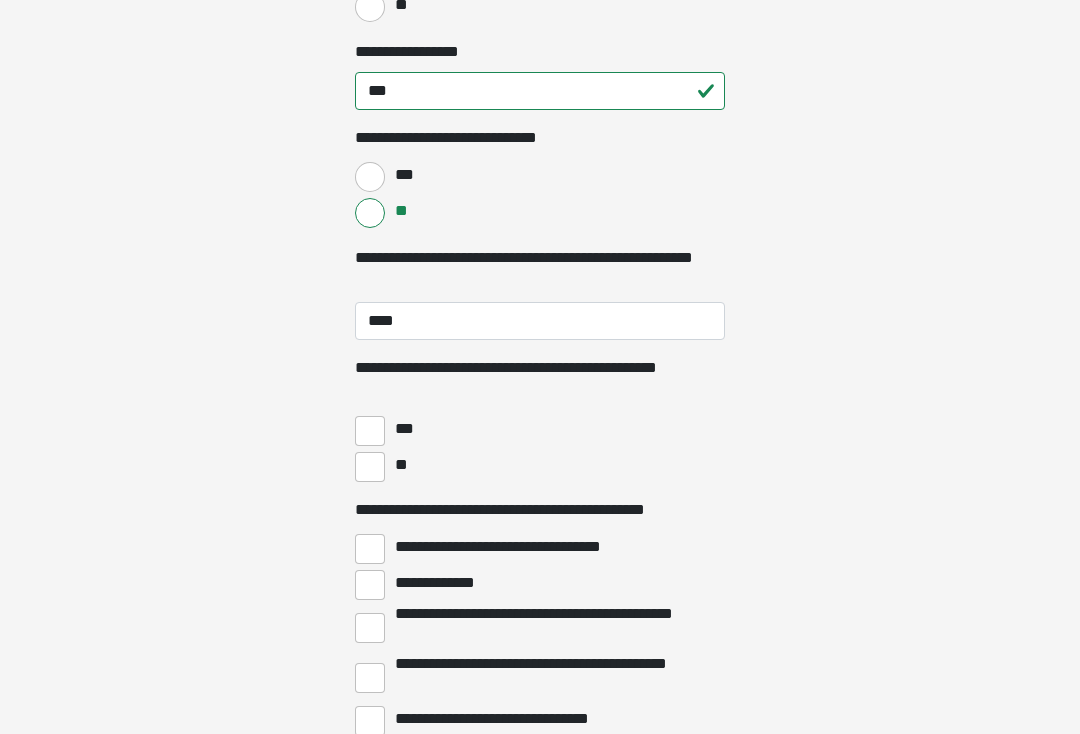 click on "**" at bounding box center [370, 468] 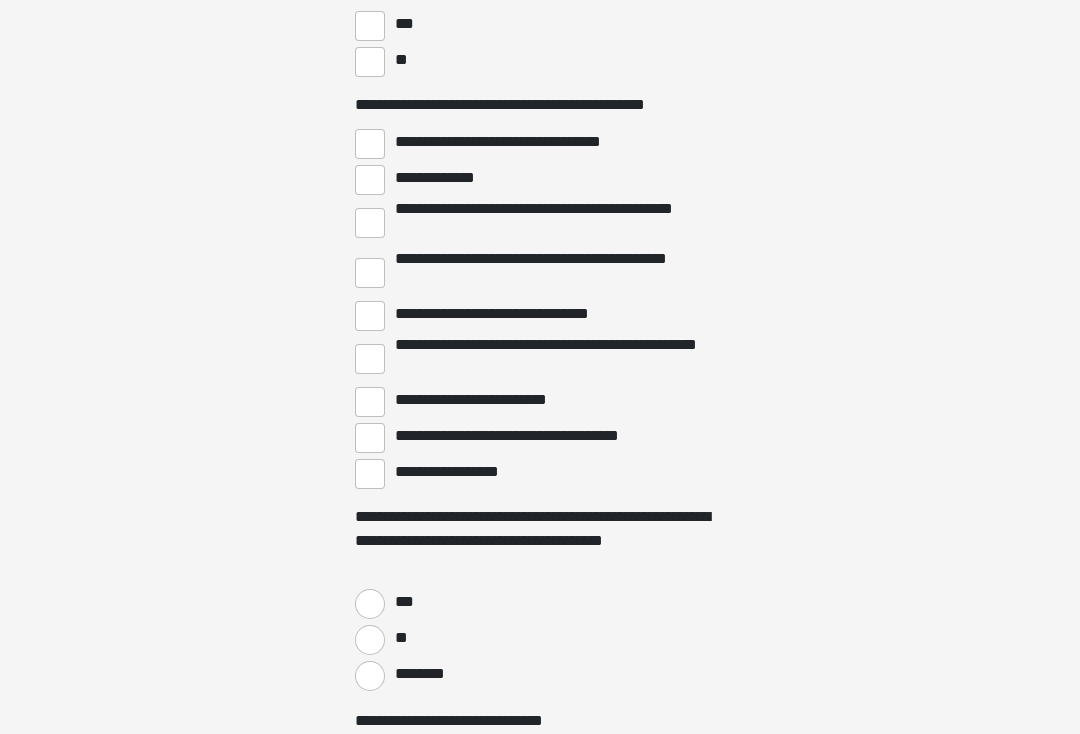 scroll, scrollTop: 4270, scrollLeft: 0, axis: vertical 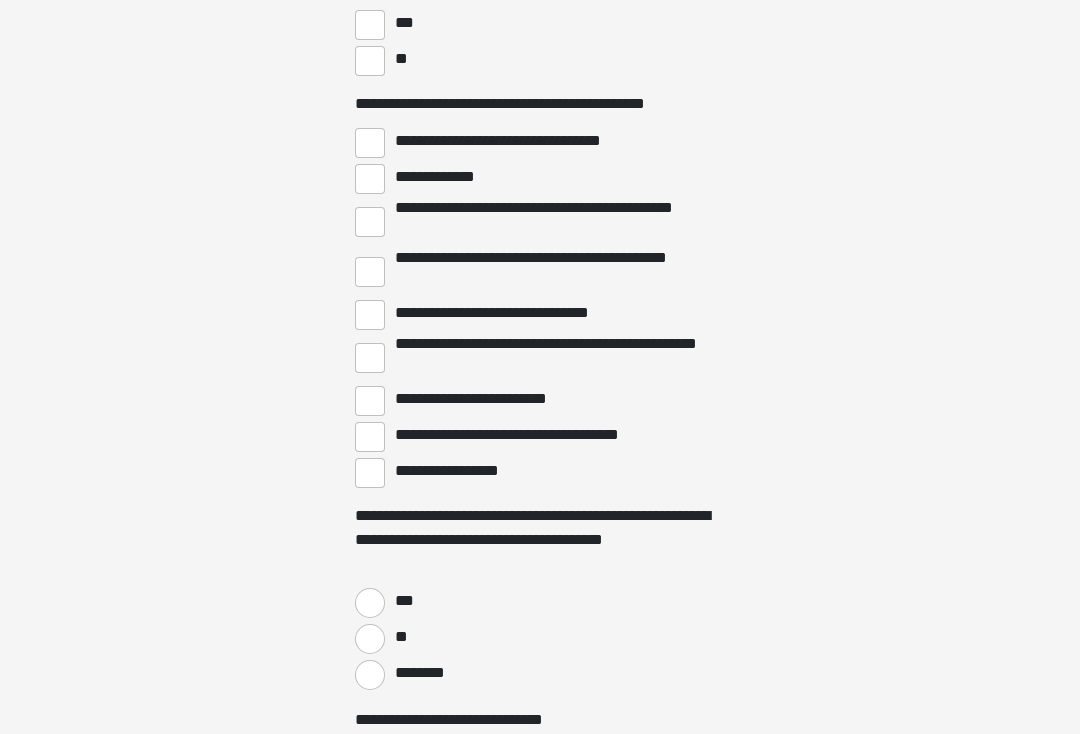 click on "**********" at bounding box center (370, 473) 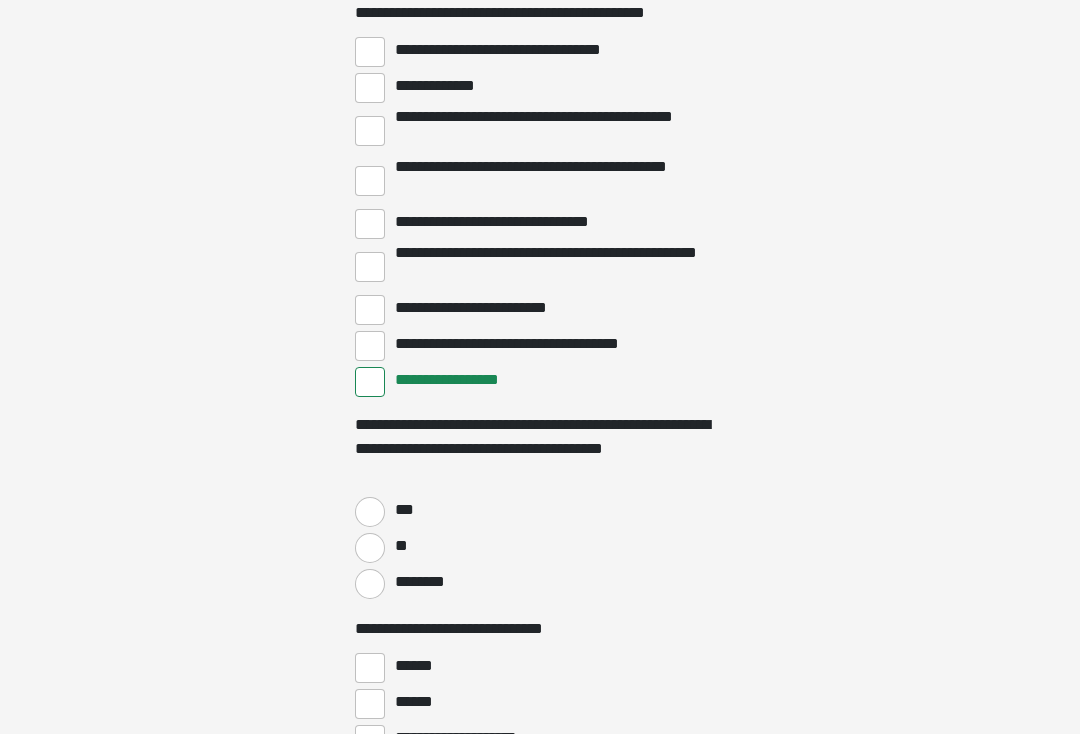 click on "**" at bounding box center (370, 549) 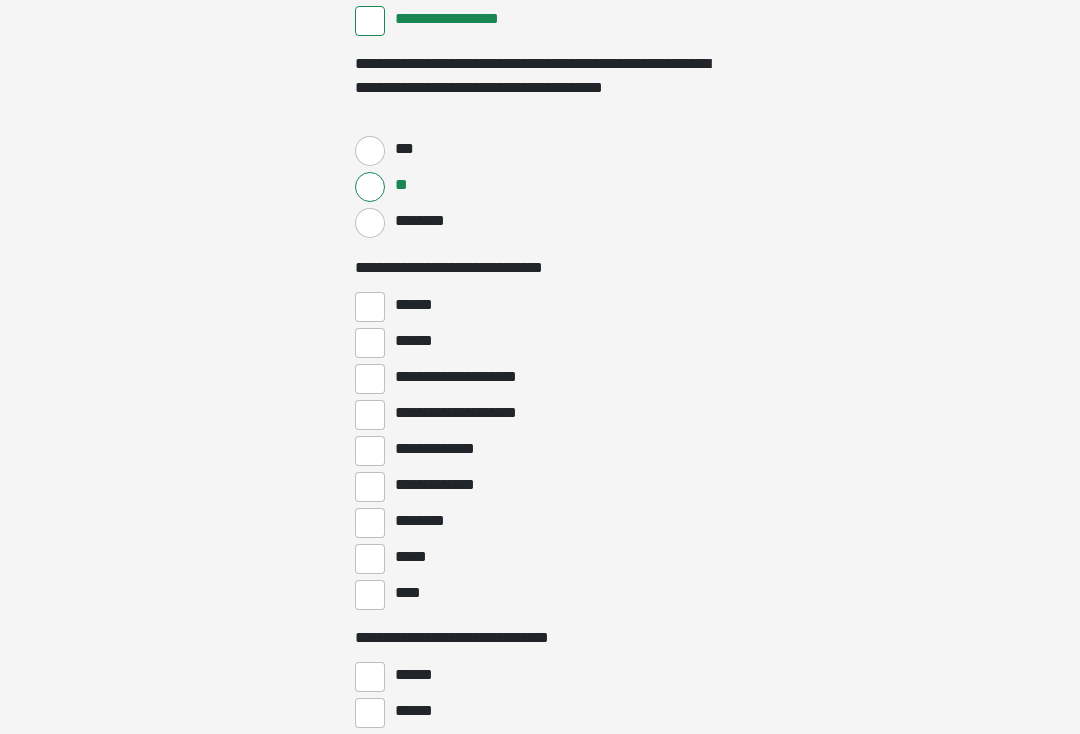 click on "****" at bounding box center (370, 596) 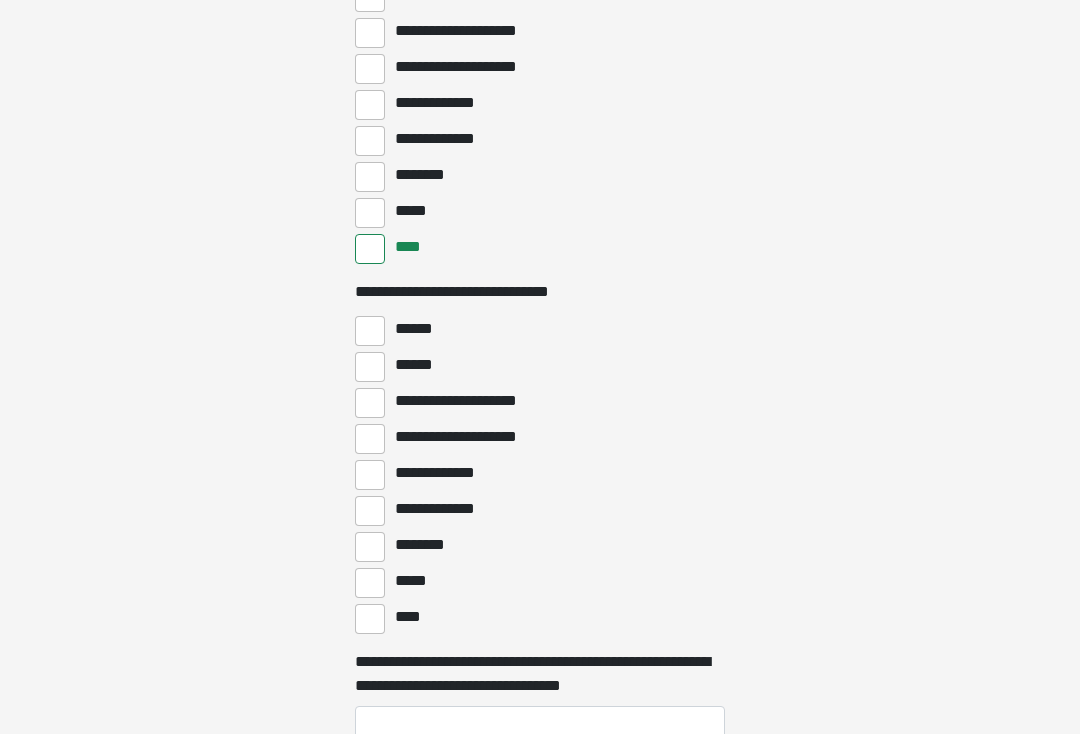 scroll, scrollTop: 5071, scrollLeft: 0, axis: vertical 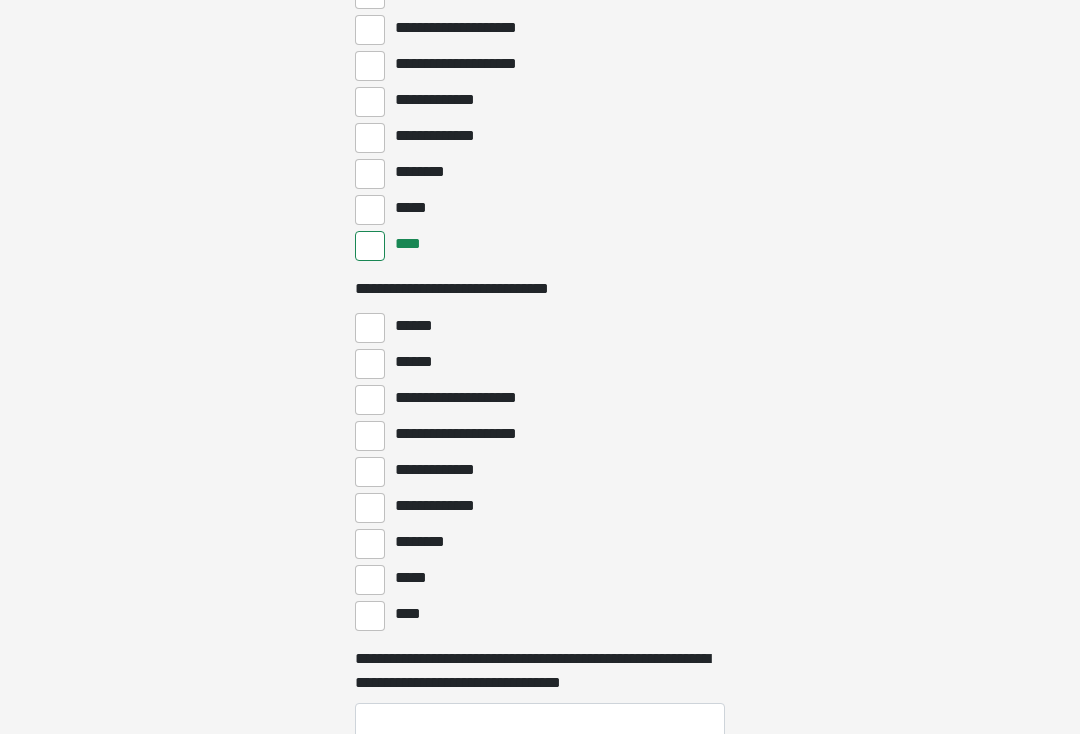 click on "****" at bounding box center [370, 616] 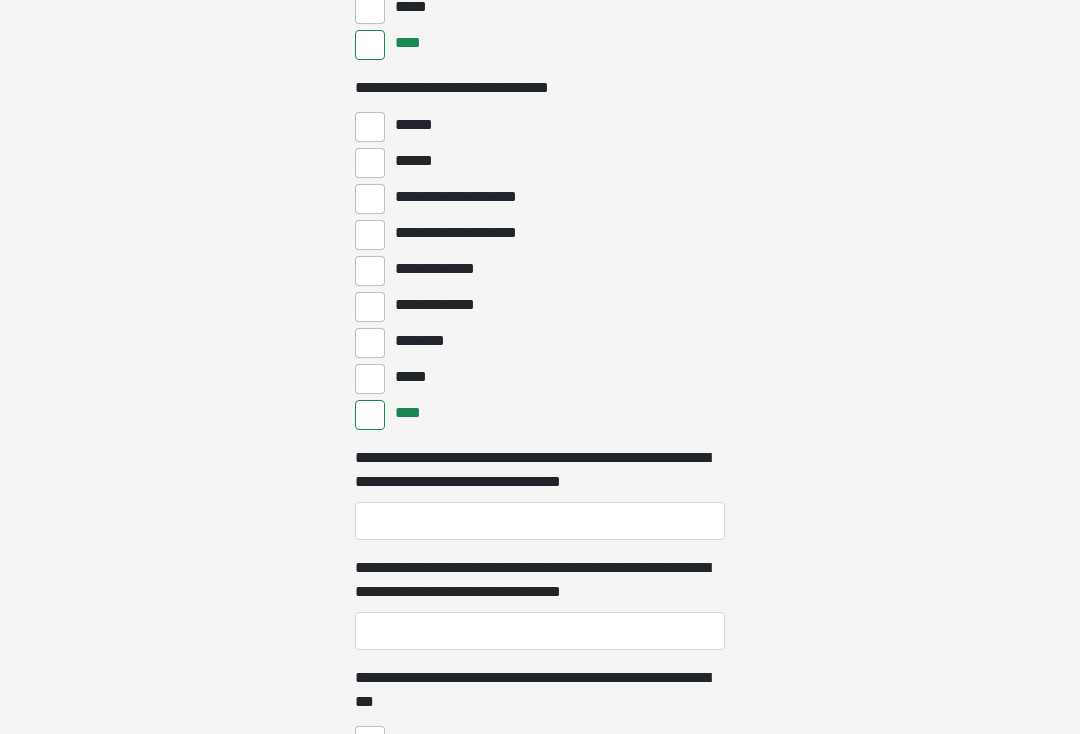 scroll, scrollTop: 5273, scrollLeft: 0, axis: vertical 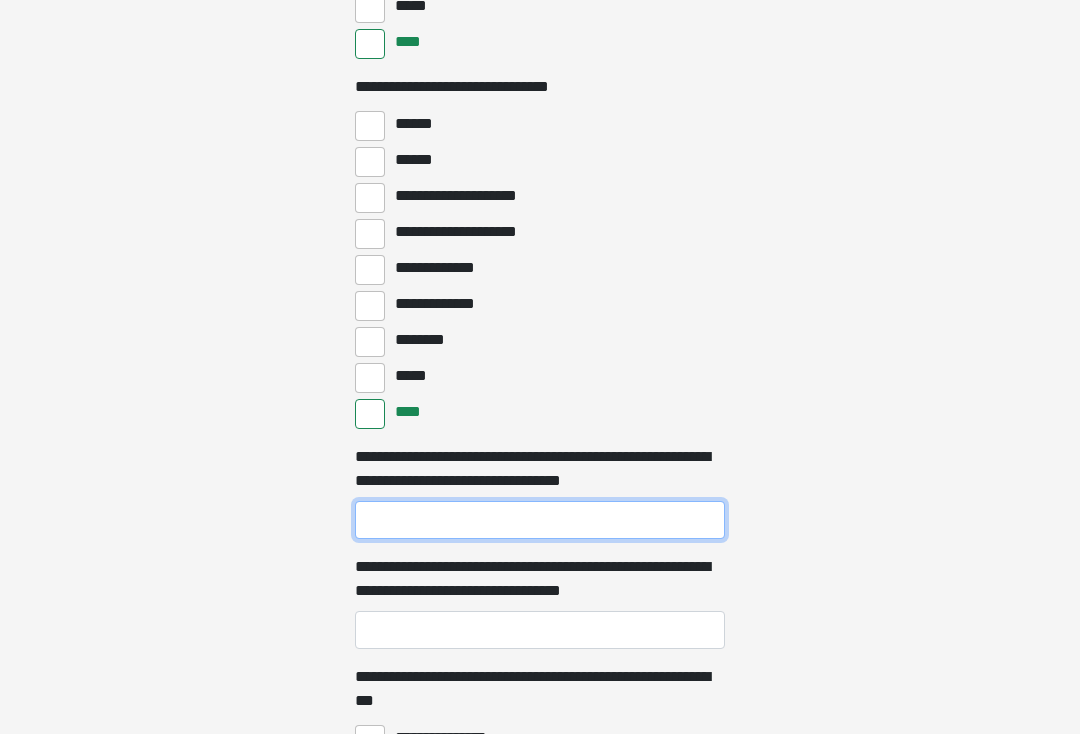 click on "**********" at bounding box center (540, 520) 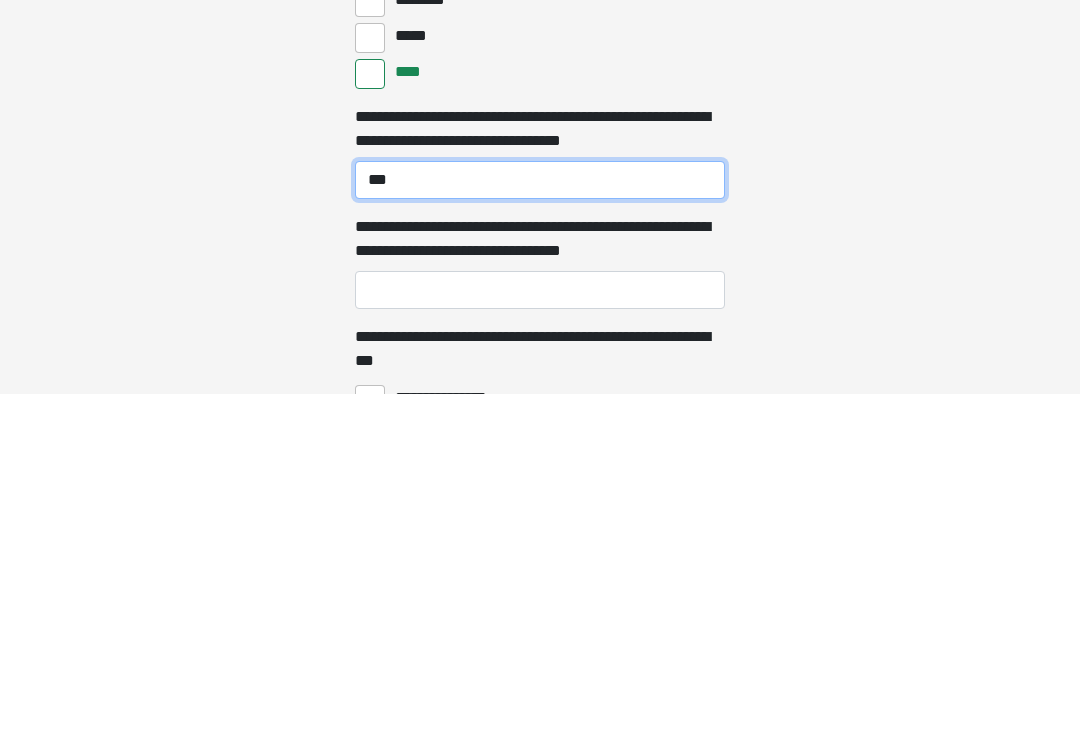 type on "***" 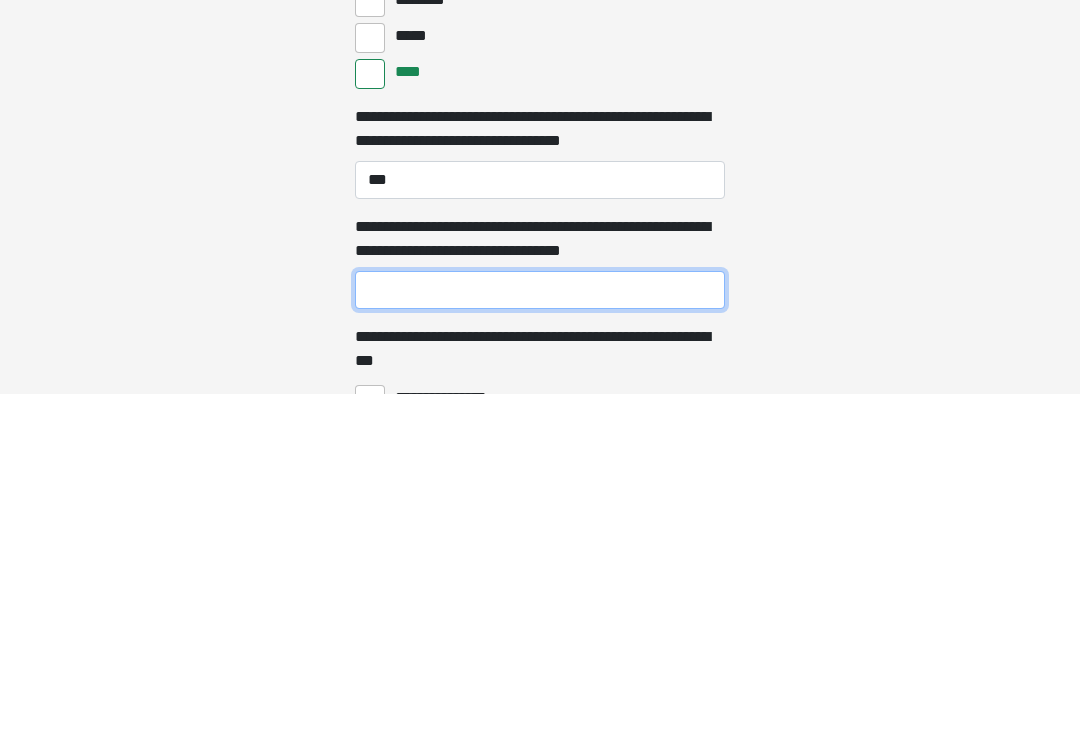 click on "**********" at bounding box center [540, 630] 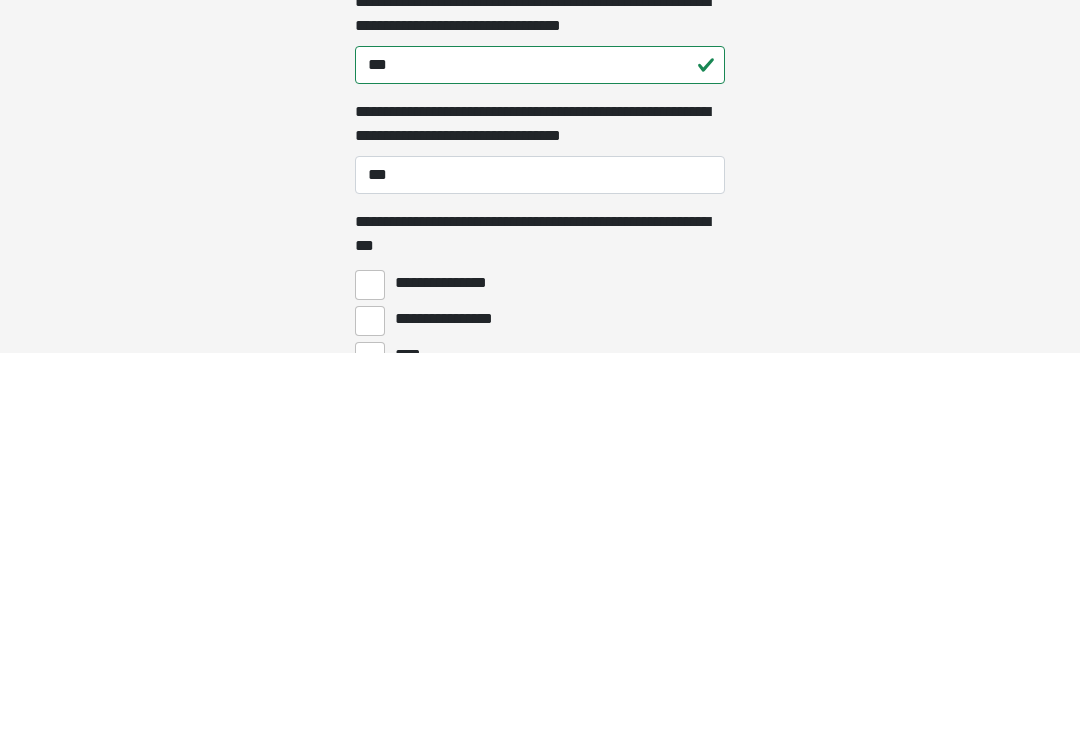 scroll, scrollTop: 5701, scrollLeft: 0, axis: vertical 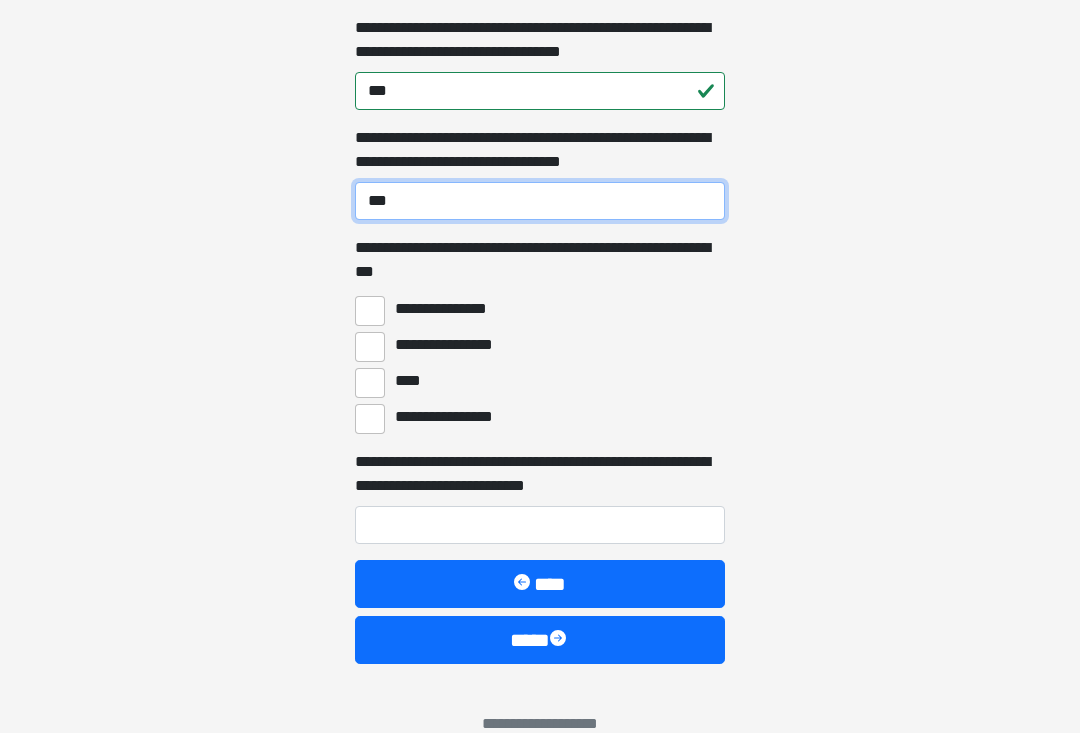 type on "***" 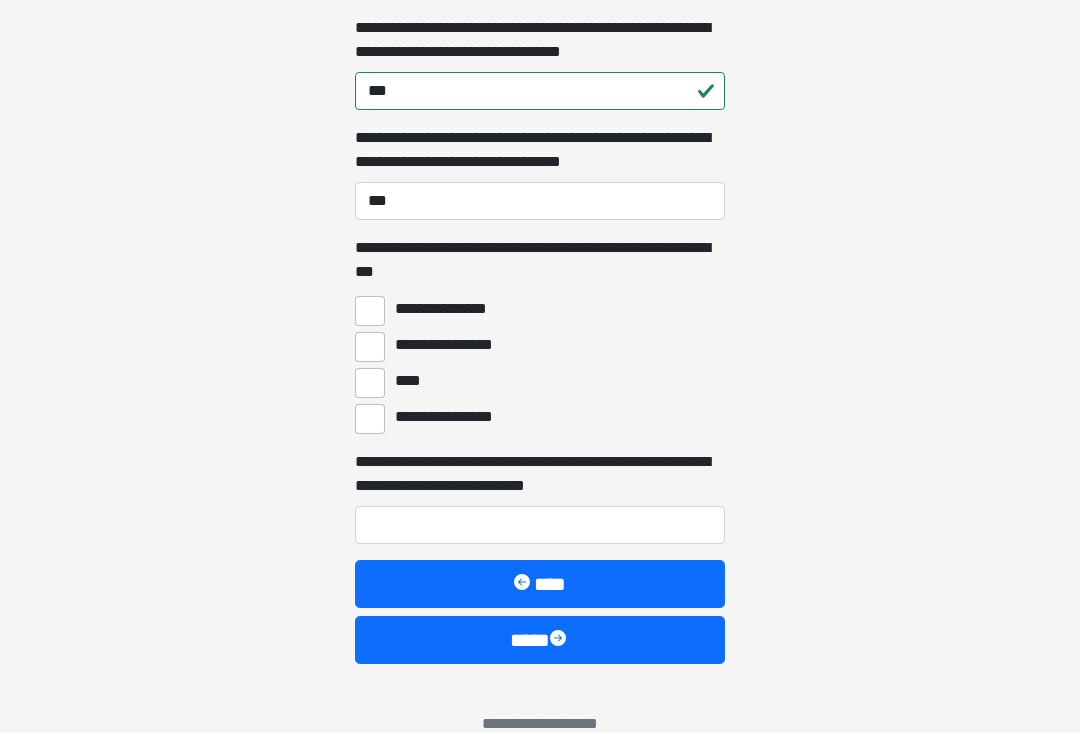 click on "****" at bounding box center [370, 384] 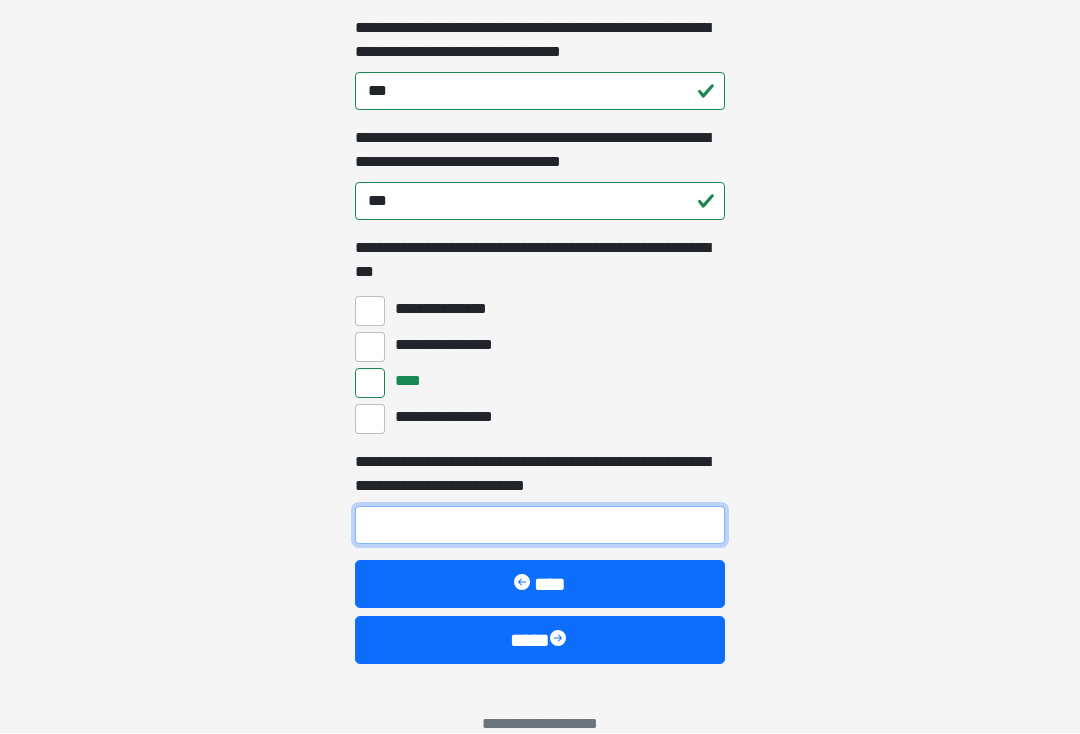 click on "**********" at bounding box center [540, 526] 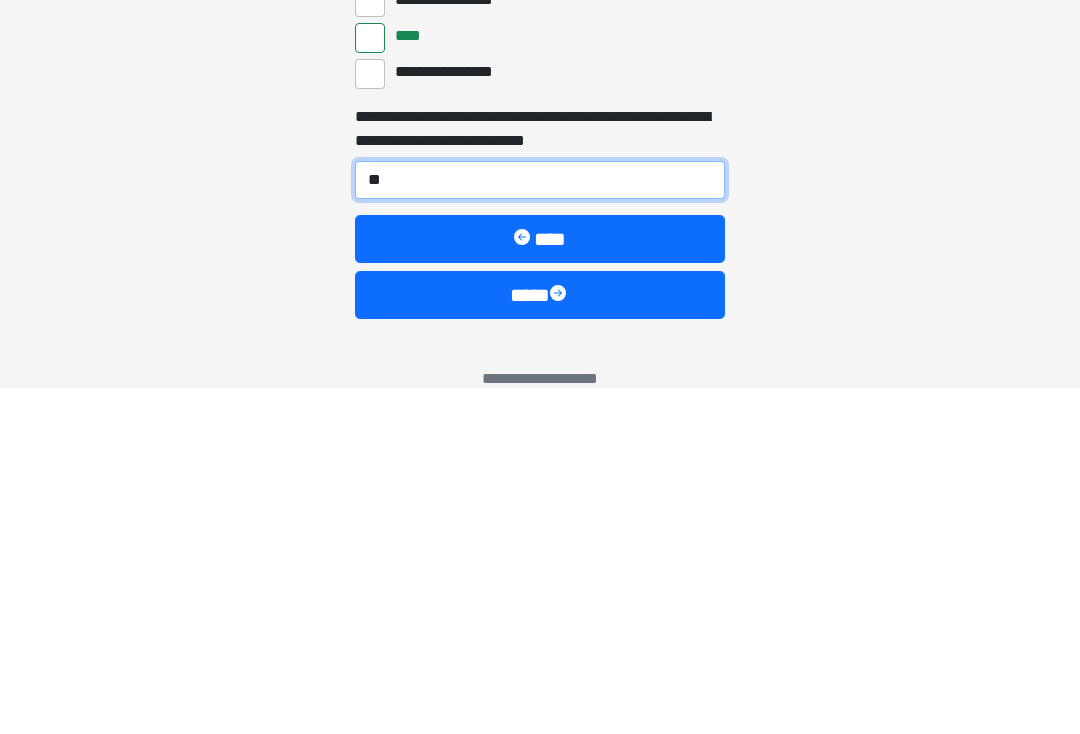 type on "**" 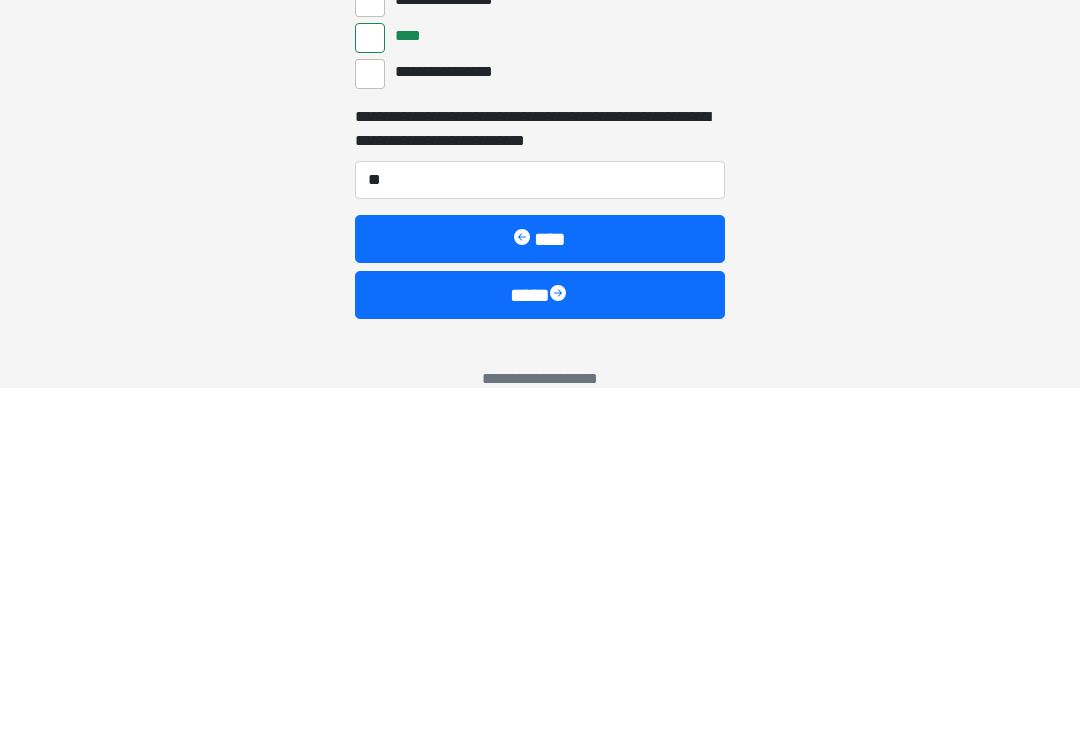 click at bounding box center (560, 641) 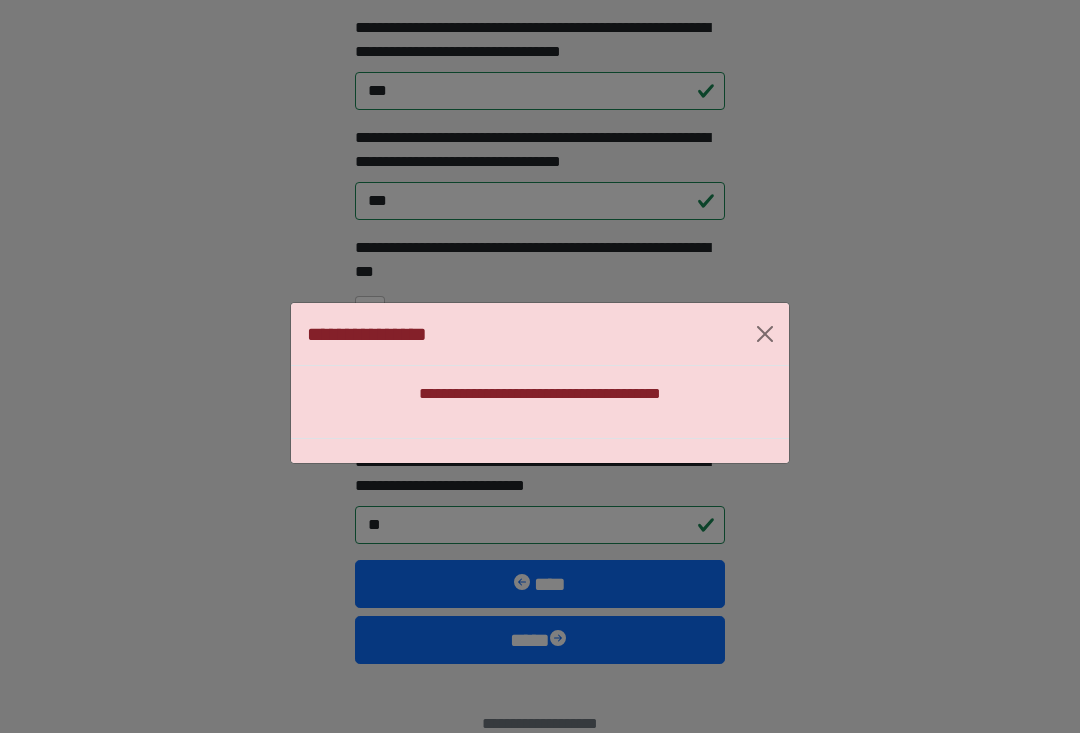 click at bounding box center (765, 335) 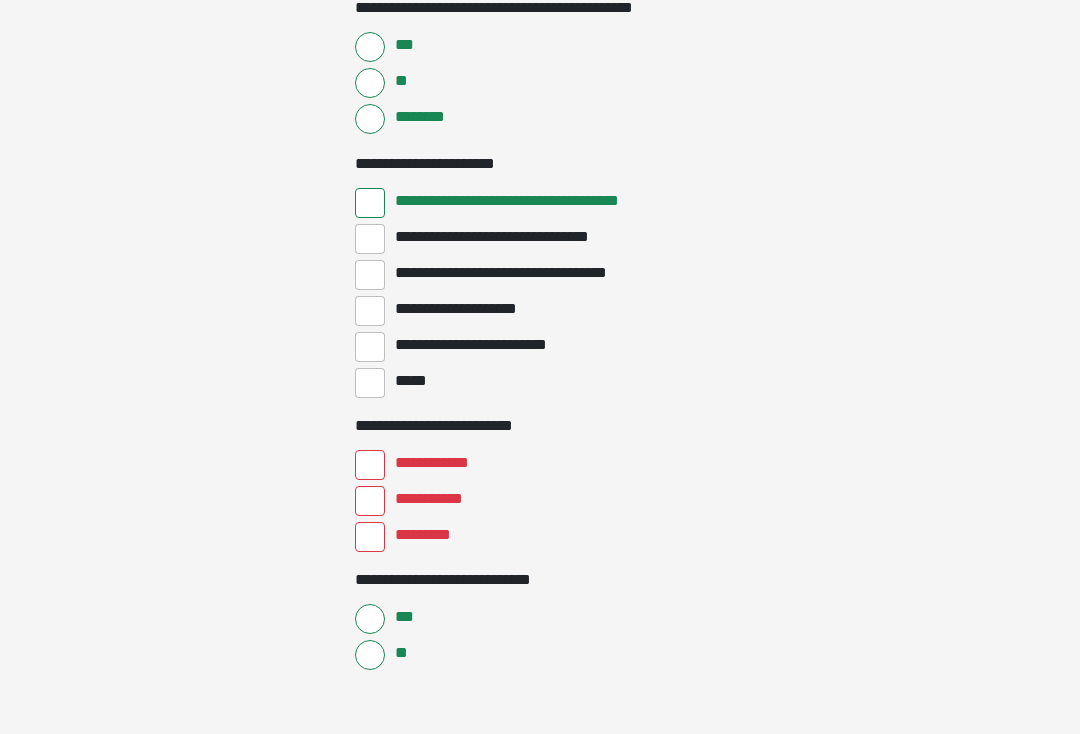 scroll, scrollTop: 2553, scrollLeft: 0, axis: vertical 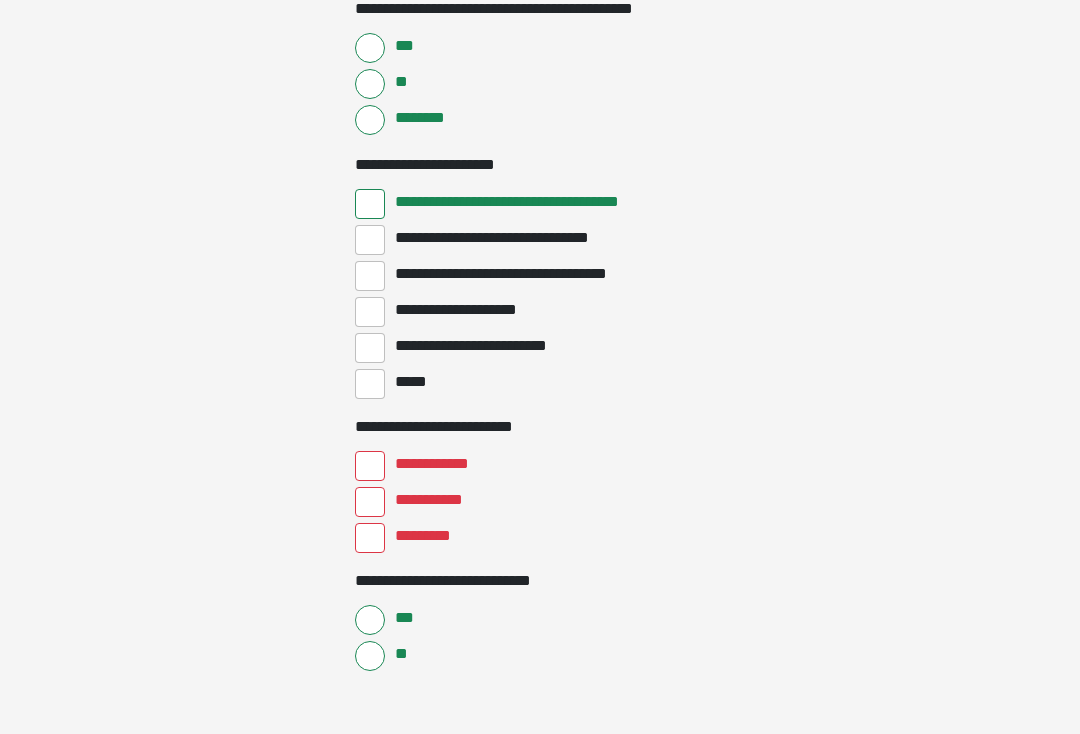 click on "**********" at bounding box center [370, 502] 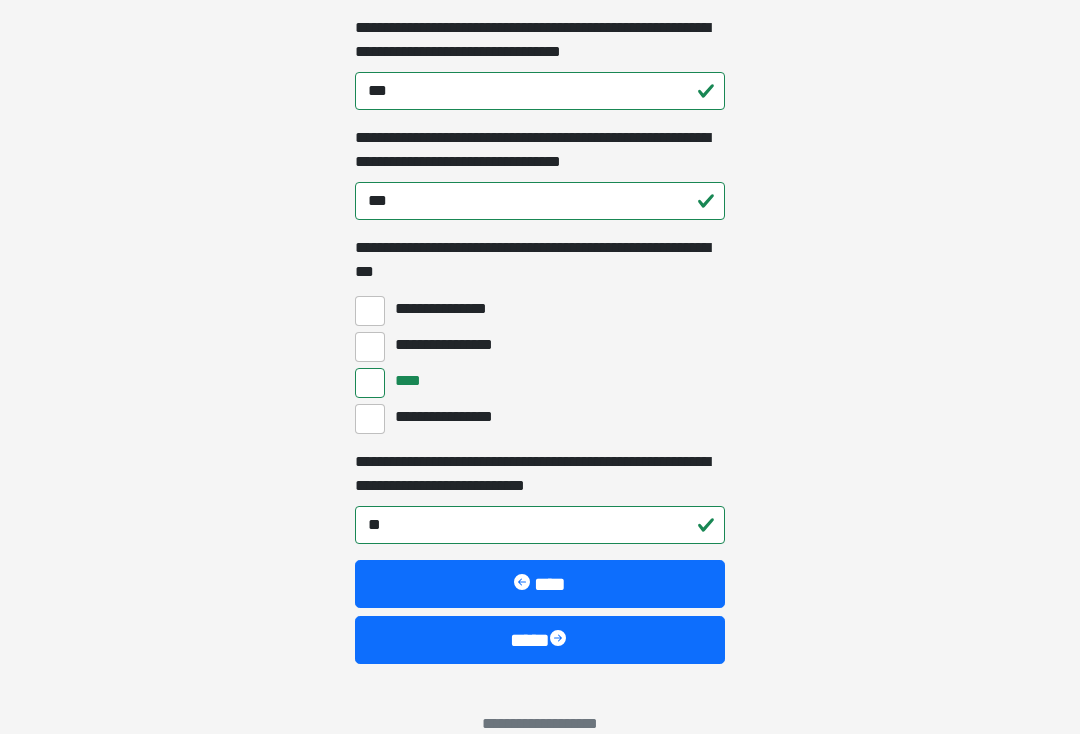 scroll, scrollTop: 5701, scrollLeft: 0, axis: vertical 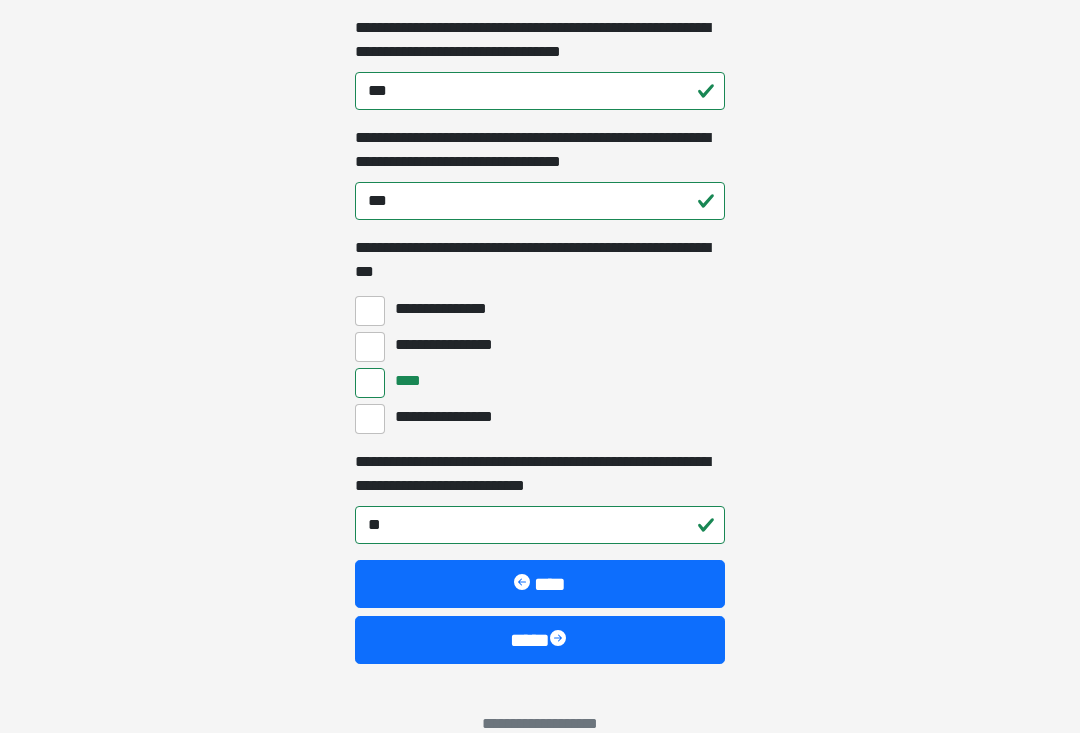 click on "****" at bounding box center (540, 641) 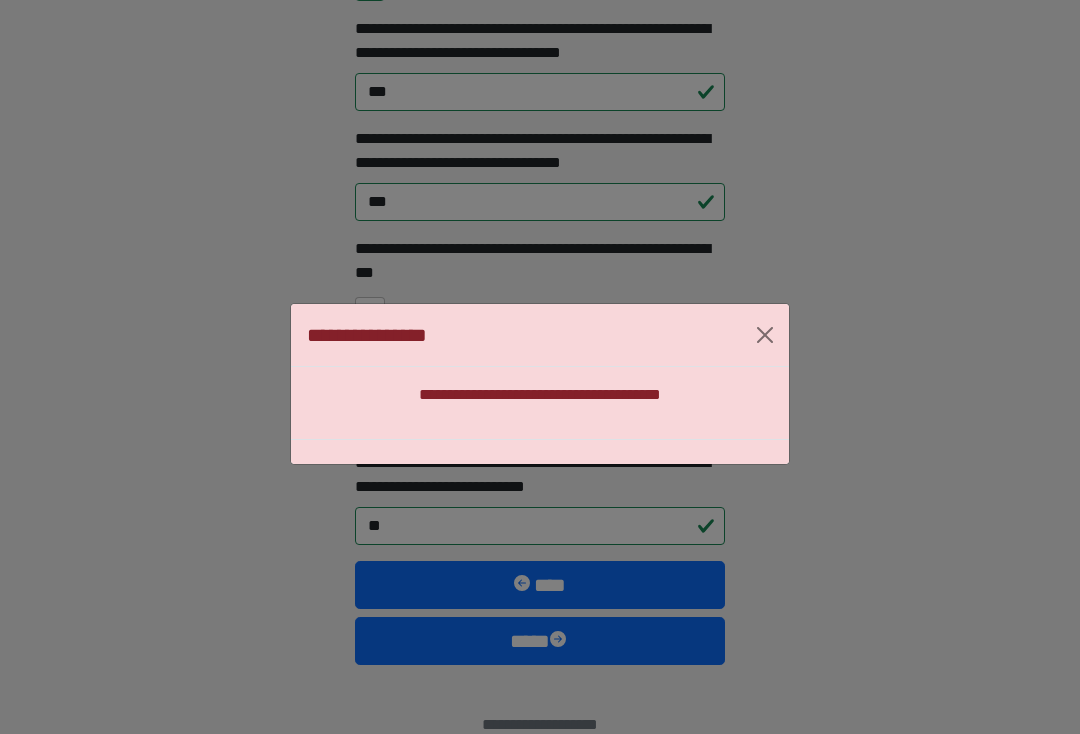 click at bounding box center [765, 335] 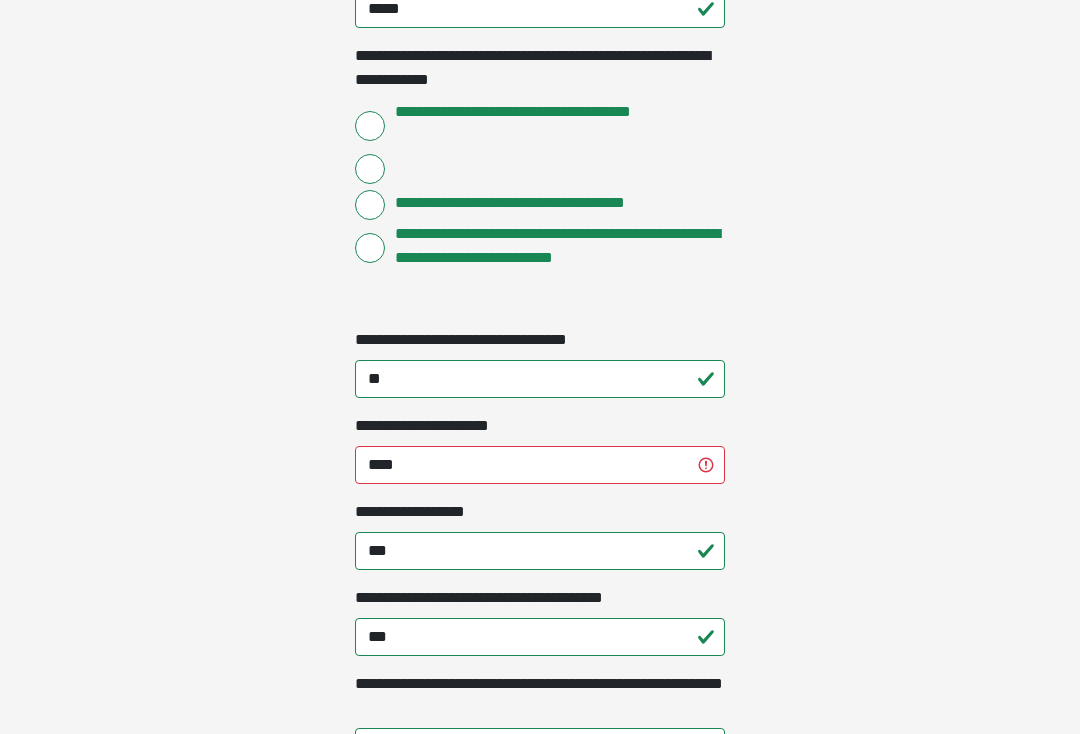 scroll, scrollTop: 1767, scrollLeft: 0, axis: vertical 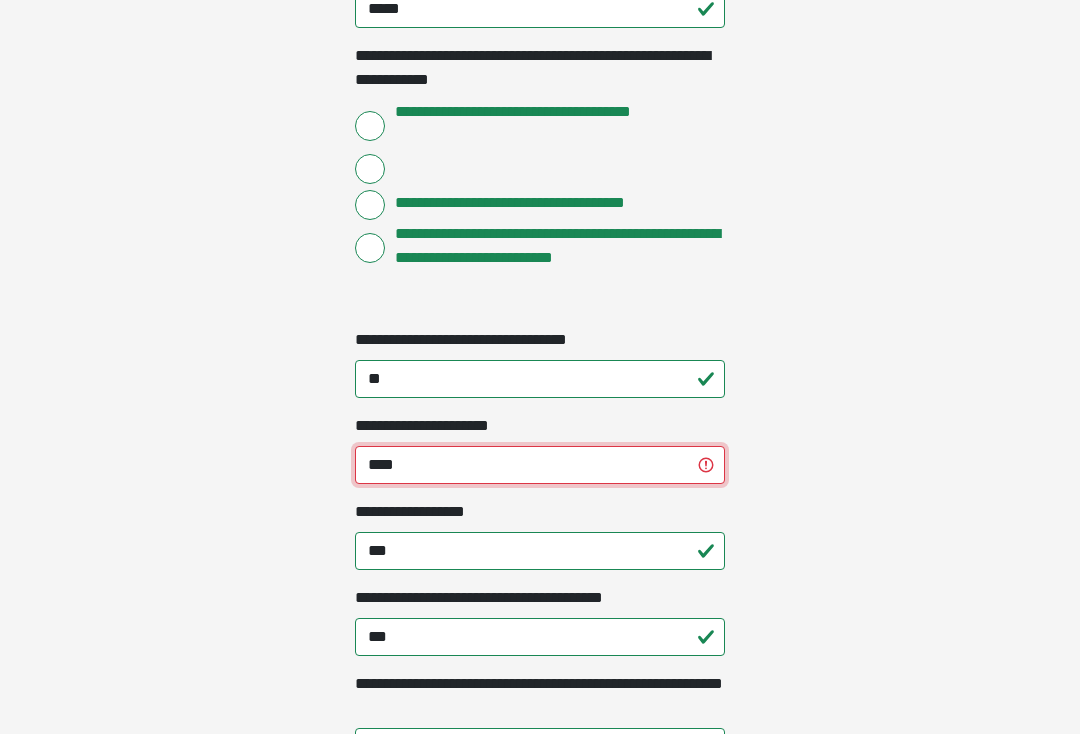 click on "****" at bounding box center (540, 466) 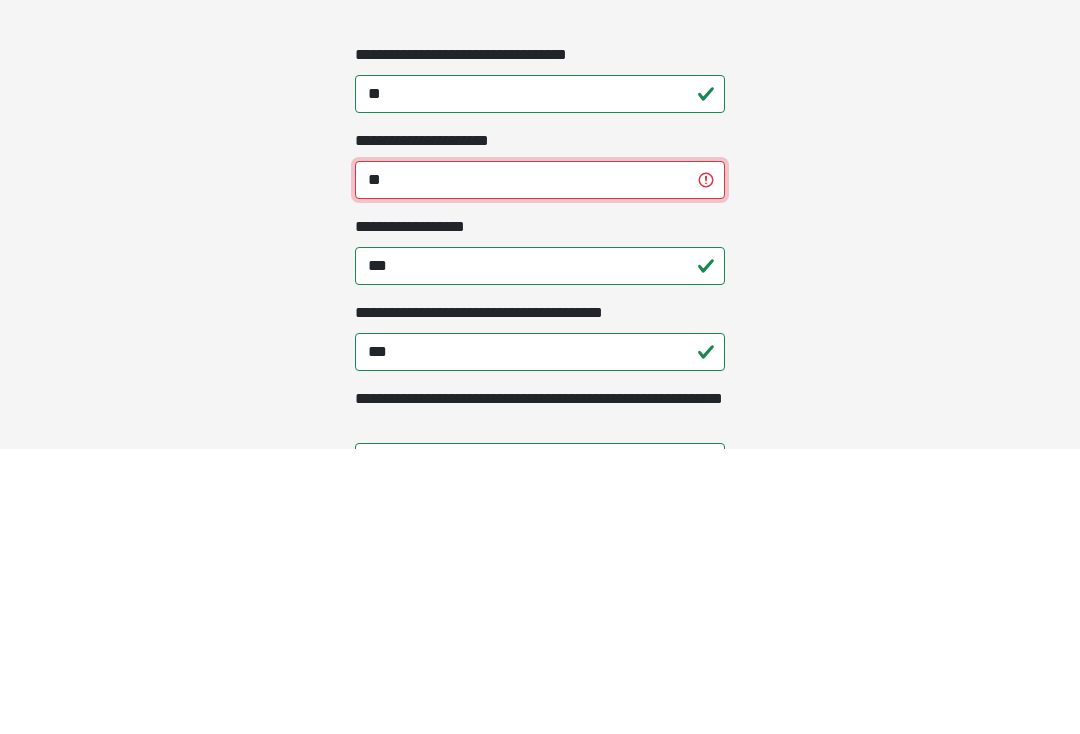 type on "*" 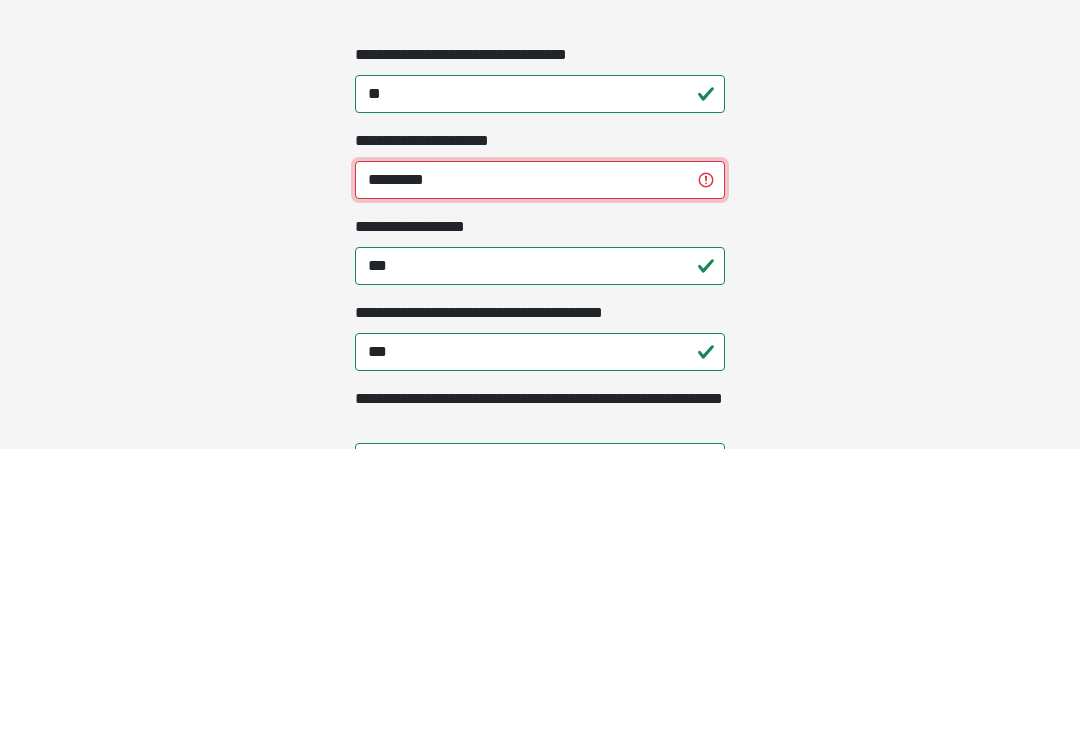type on "**********" 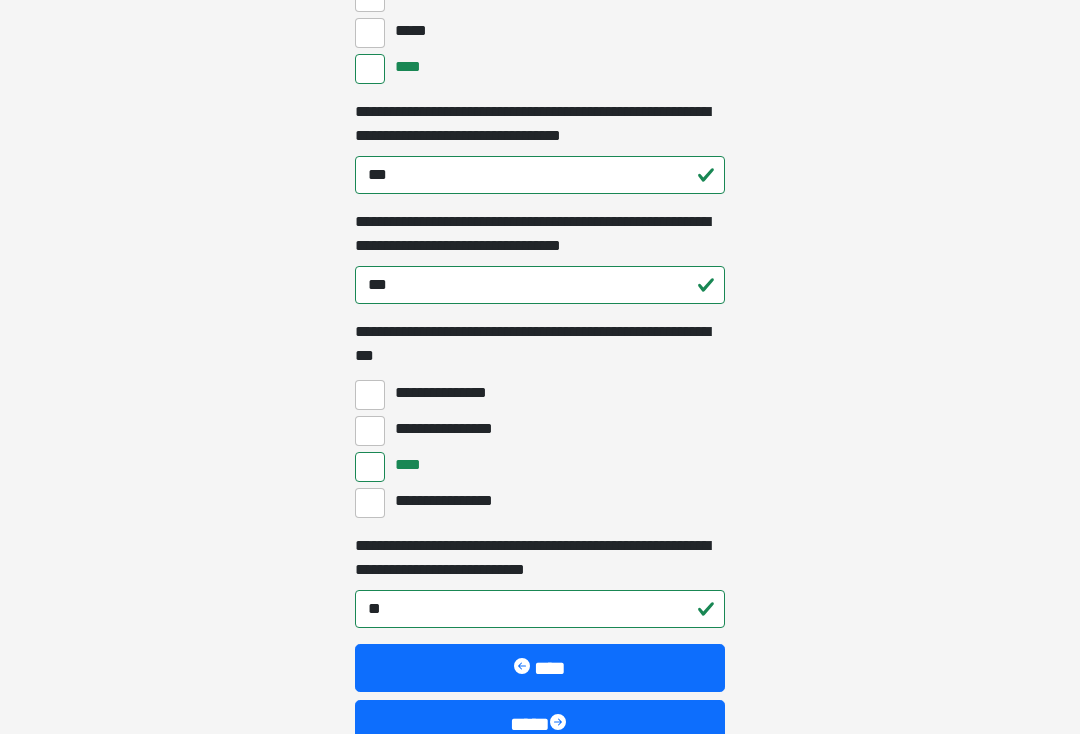 scroll, scrollTop: 5701, scrollLeft: 0, axis: vertical 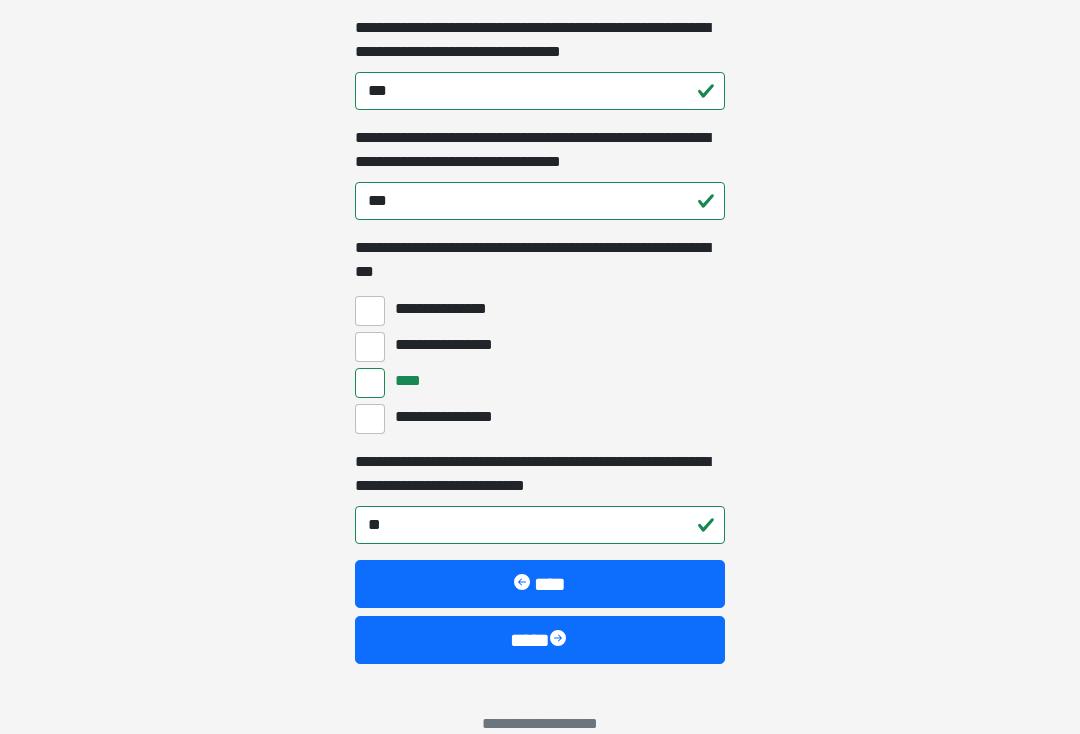 click on "****" at bounding box center (540, 641) 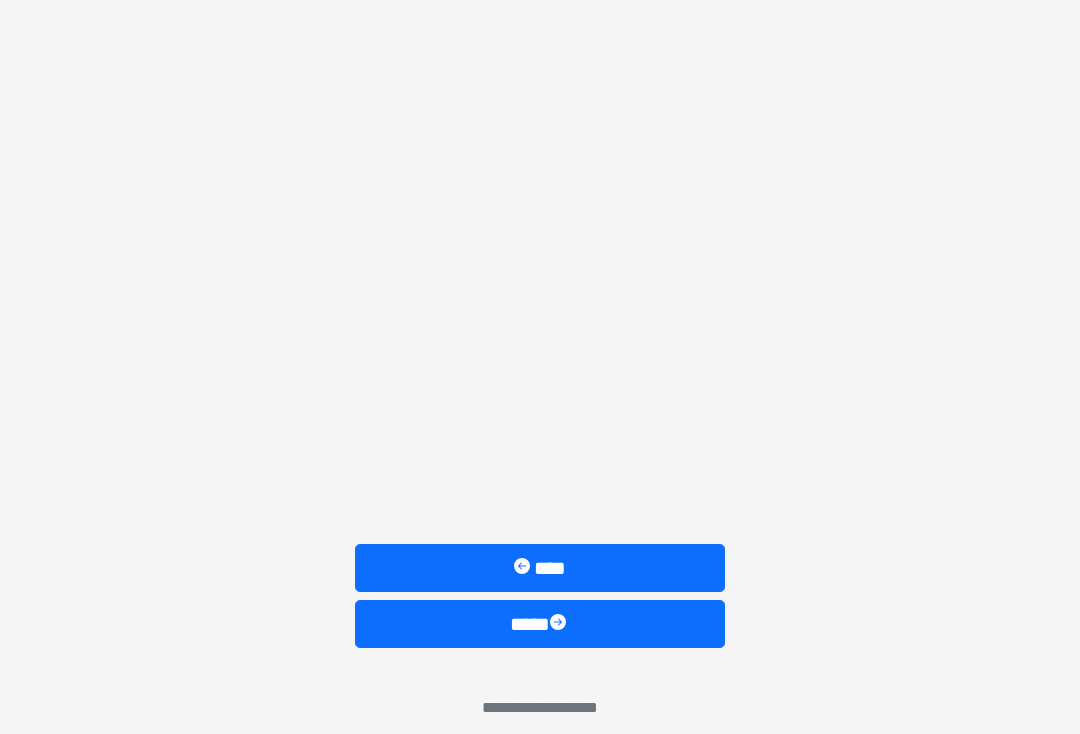 scroll, scrollTop: 1457, scrollLeft: 0, axis: vertical 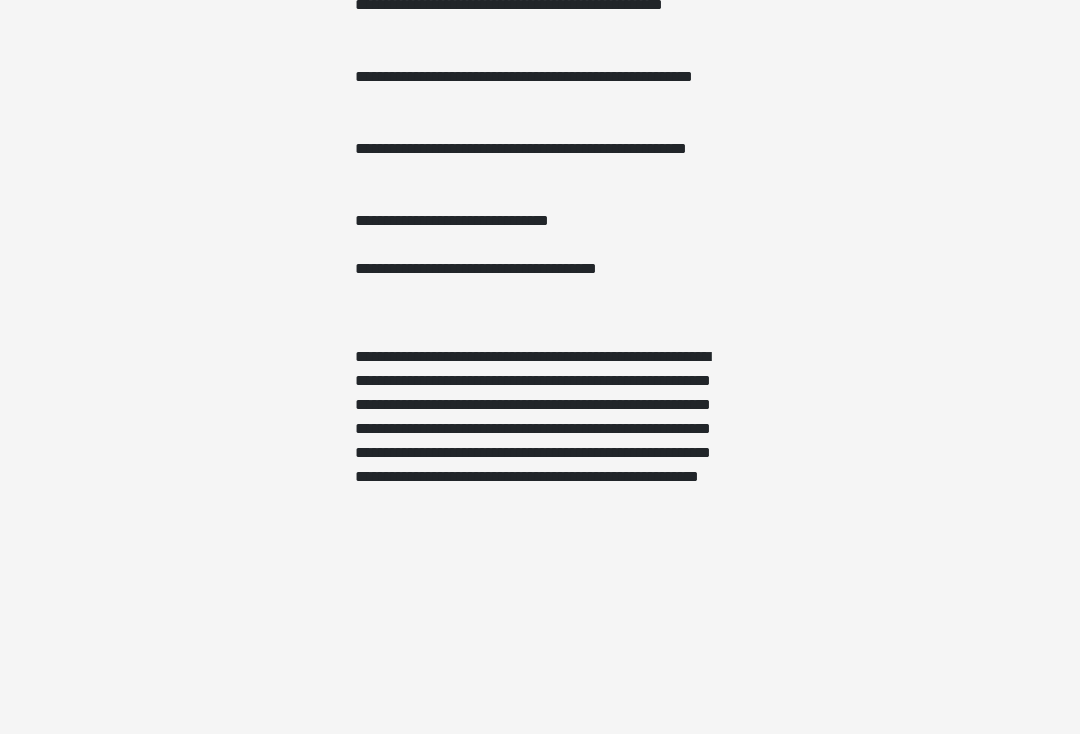 click on "**********" at bounding box center [540, -1090] 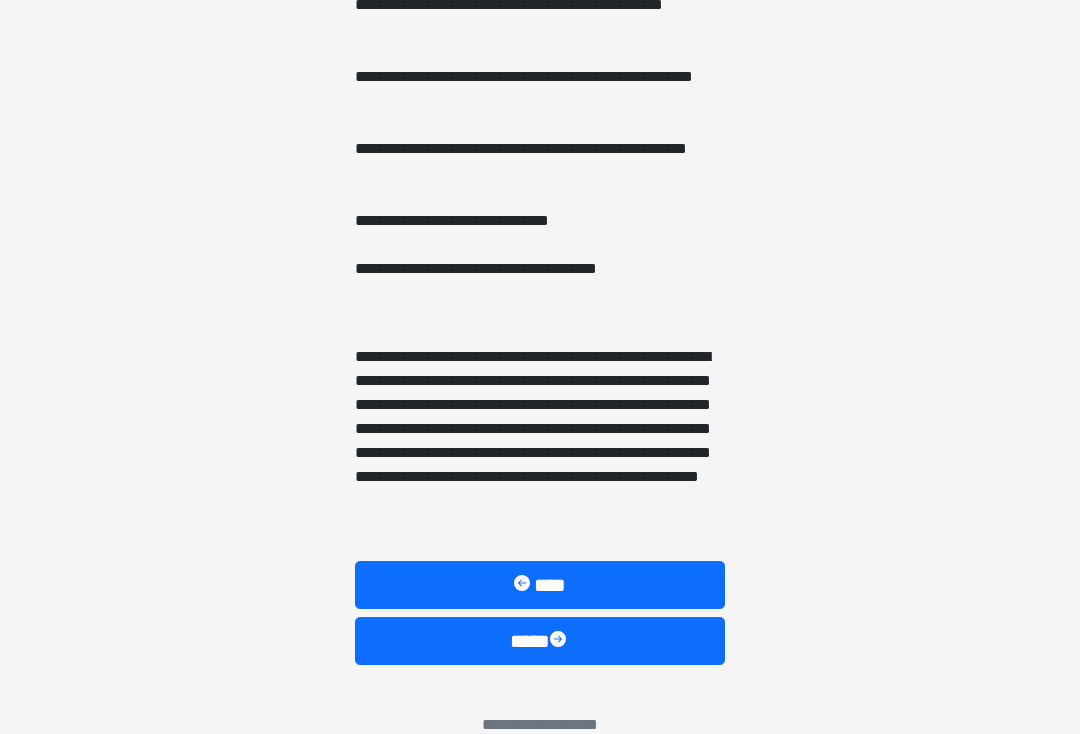 click on "****" at bounding box center (540, 641) 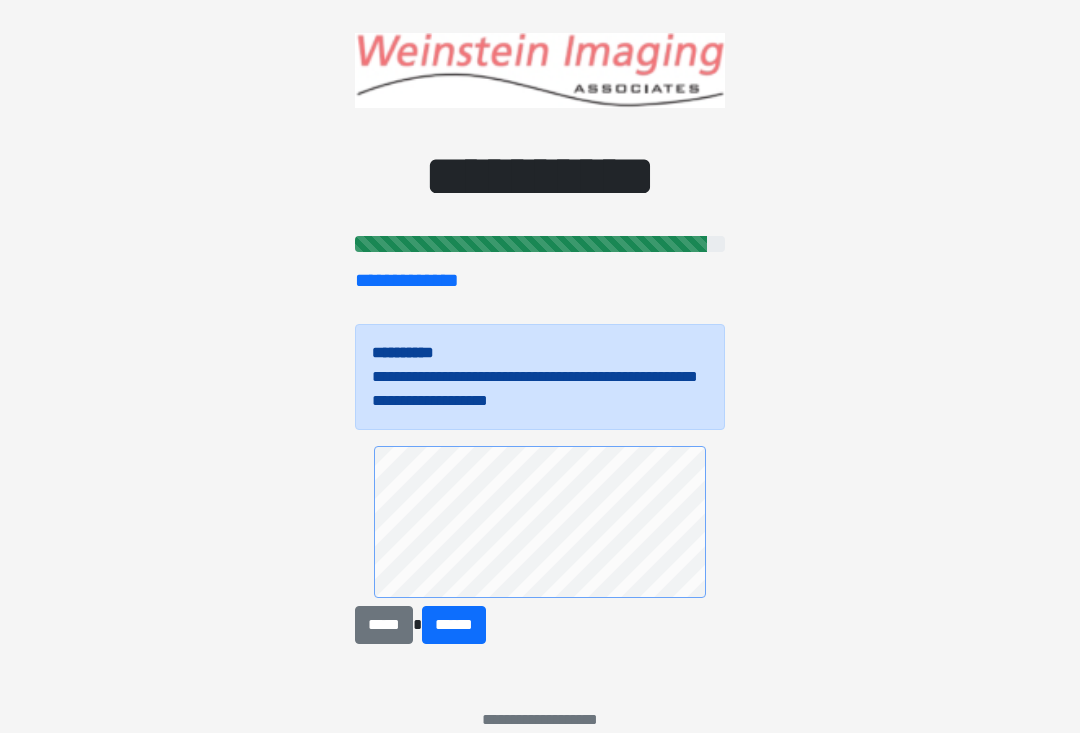scroll, scrollTop: 25, scrollLeft: 0, axis: vertical 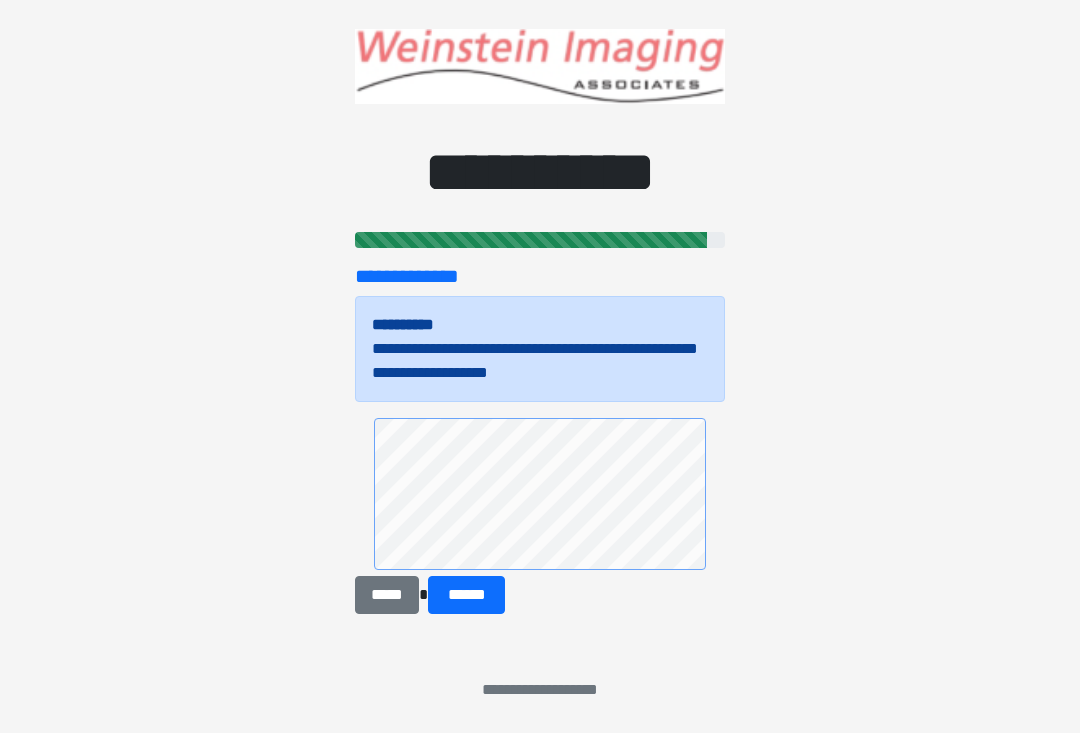 click on "*****" at bounding box center [387, 596] 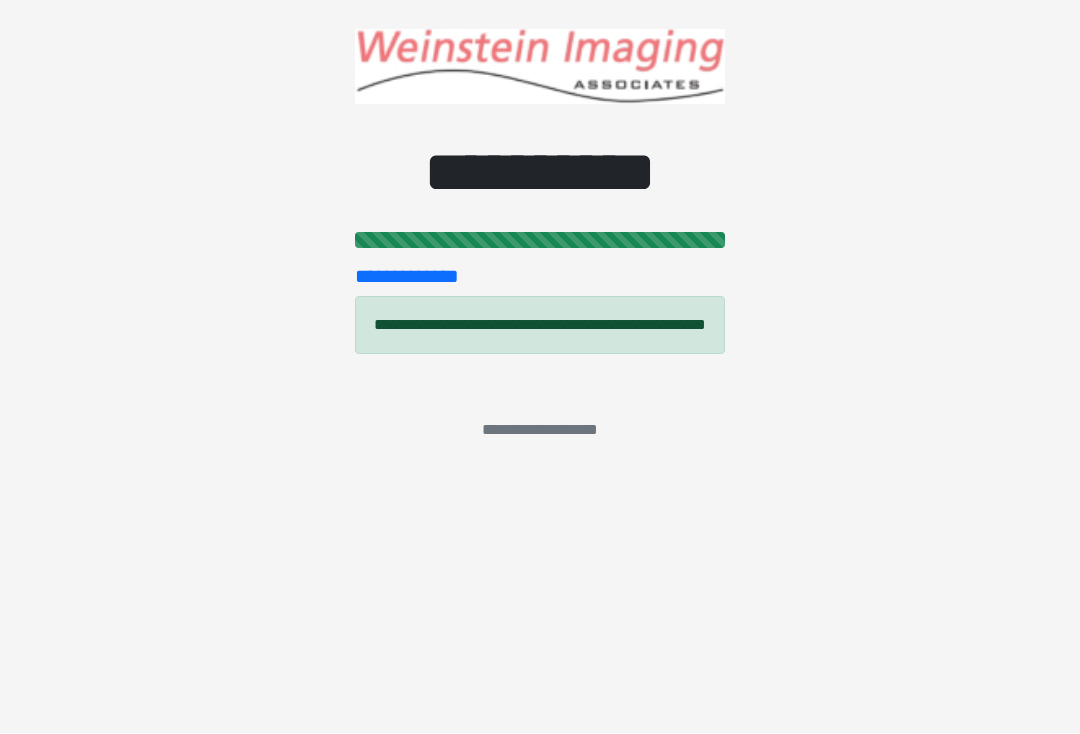 scroll, scrollTop: 0, scrollLeft: 0, axis: both 